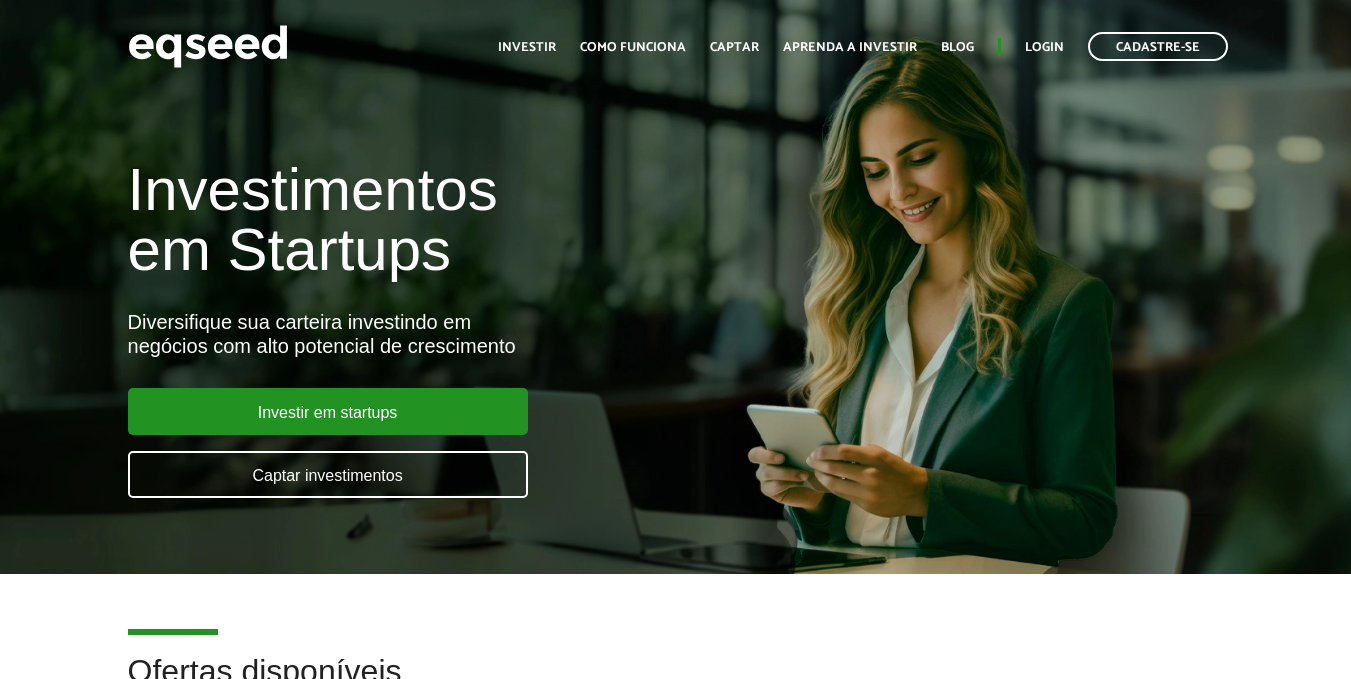 scroll, scrollTop: 0, scrollLeft: 0, axis: both 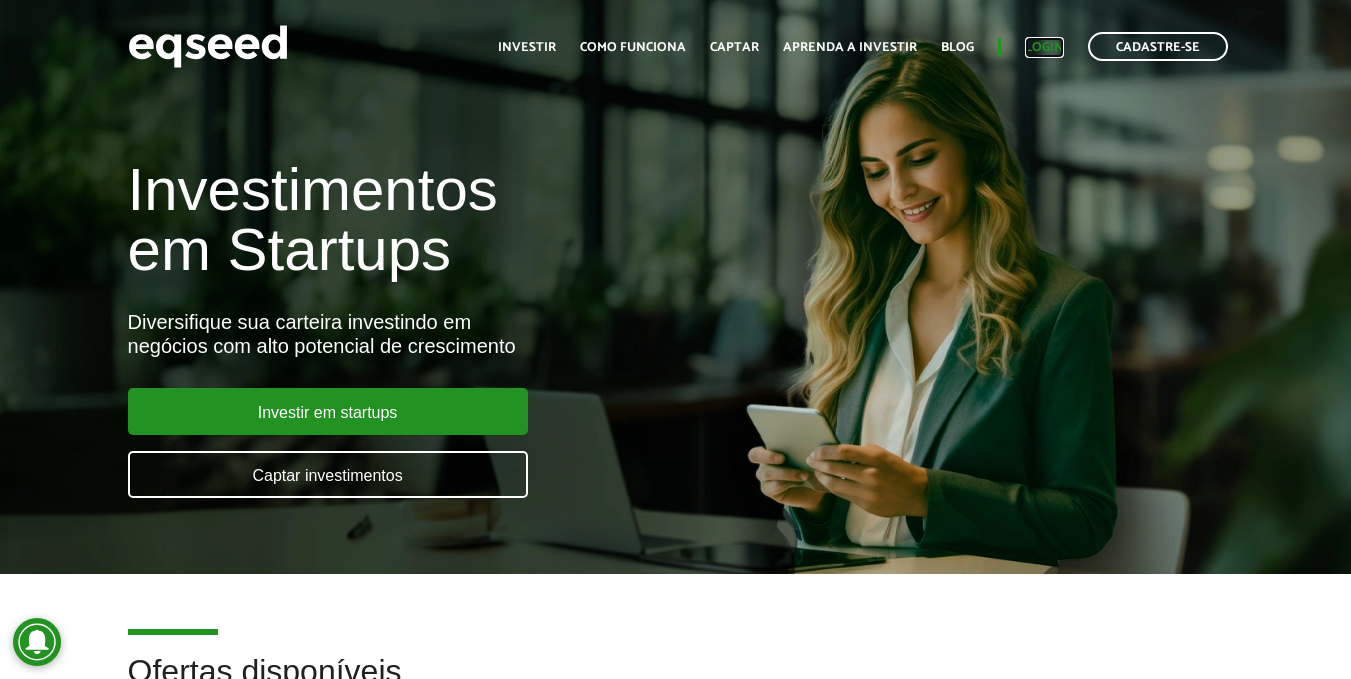 click on "Login" at bounding box center (1044, 47) 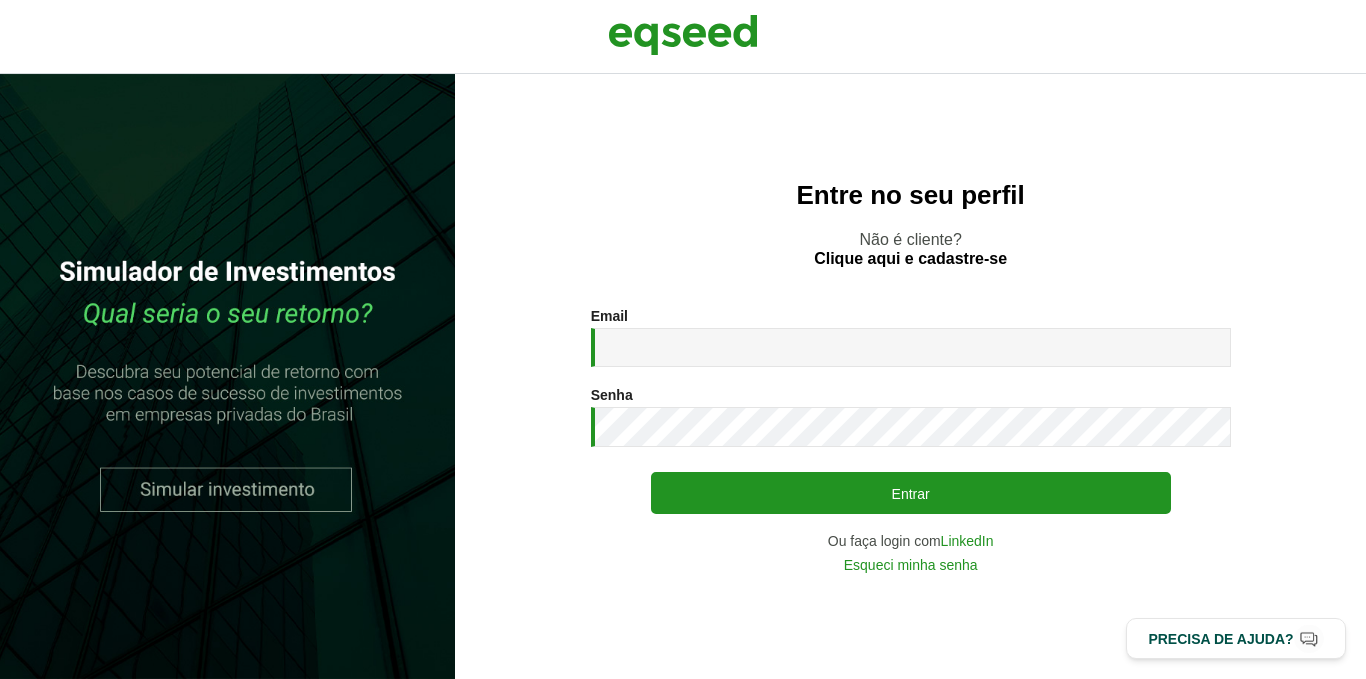 scroll, scrollTop: 0, scrollLeft: 0, axis: both 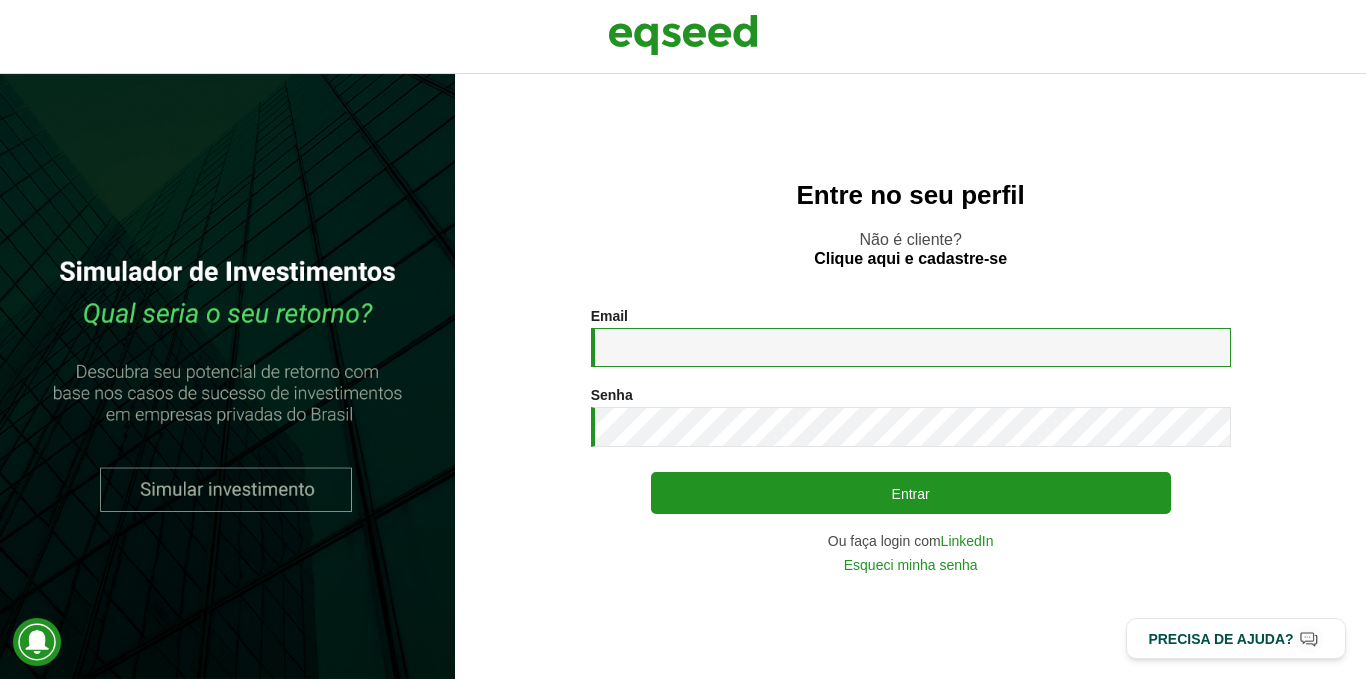 click on "Email  *" at bounding box center [911, 347] 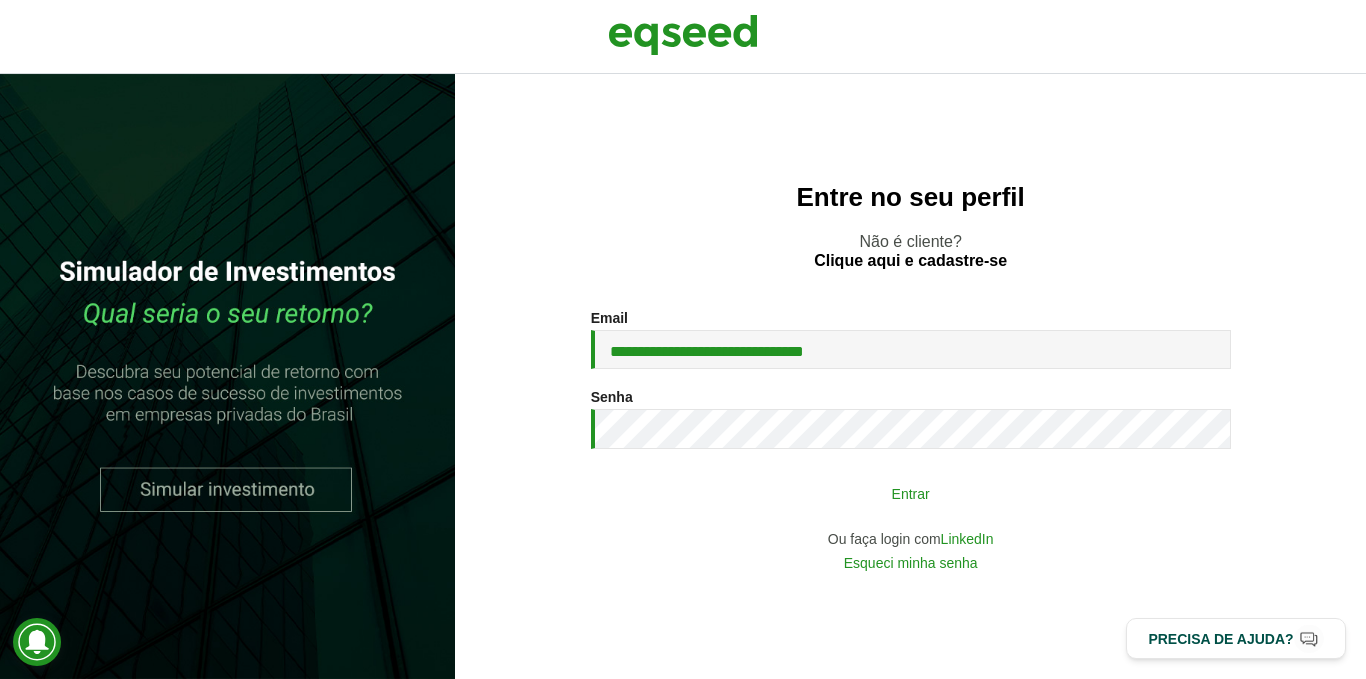 click on "Entrar" at bounding box center [911, 493] 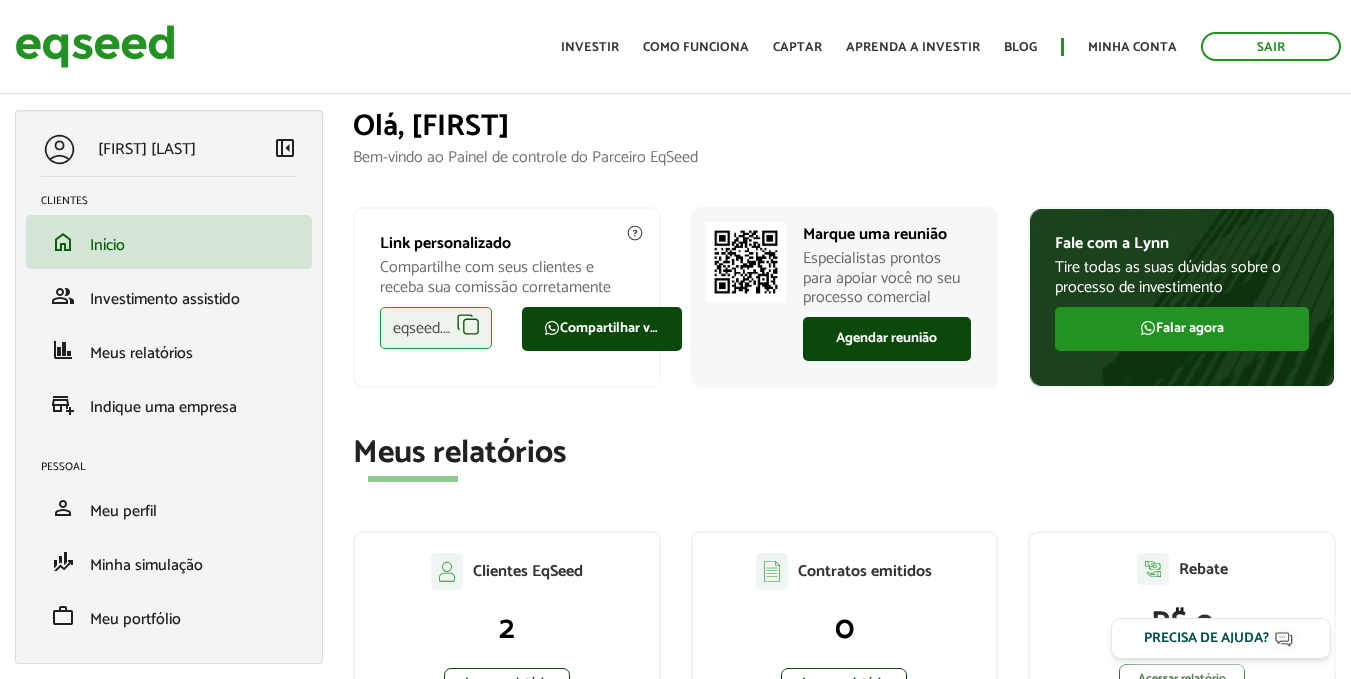 scroll, scrollTop: 0, scrollLeft: 0, axis: both 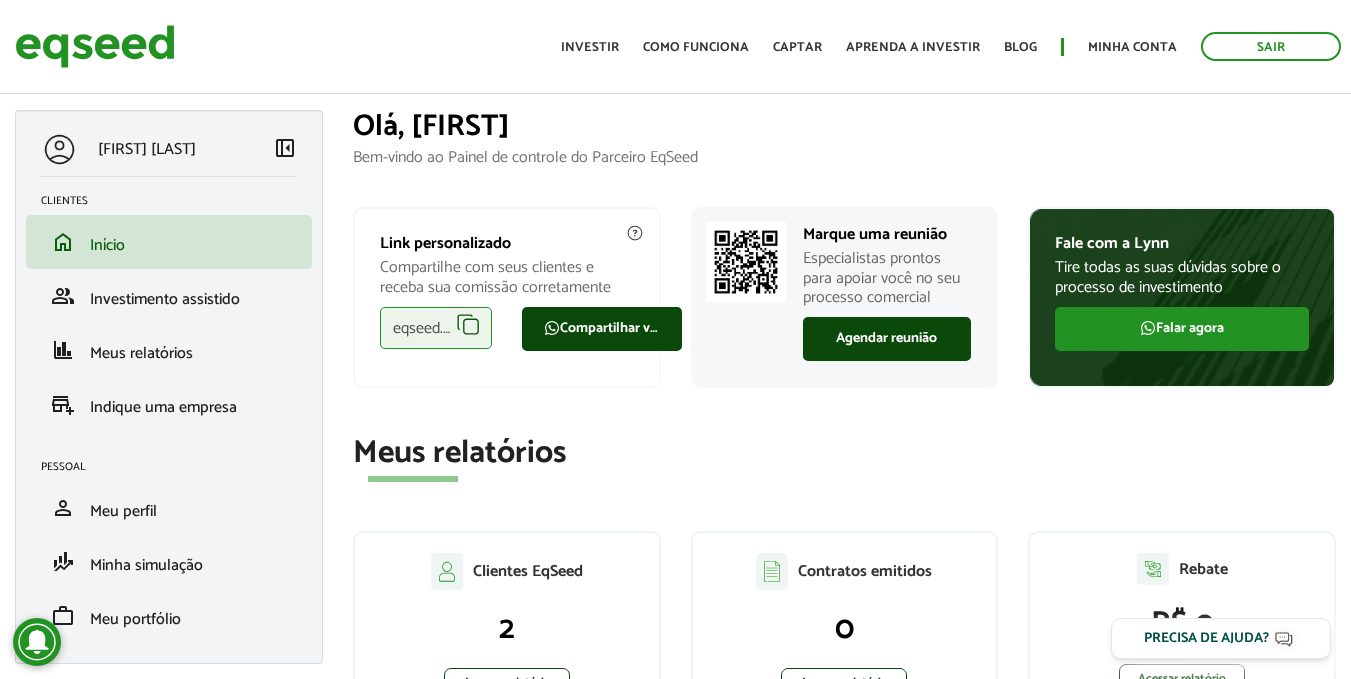 click on "eqseed.com/a/is/[USERNAME]" at bounding box center [436, 328] 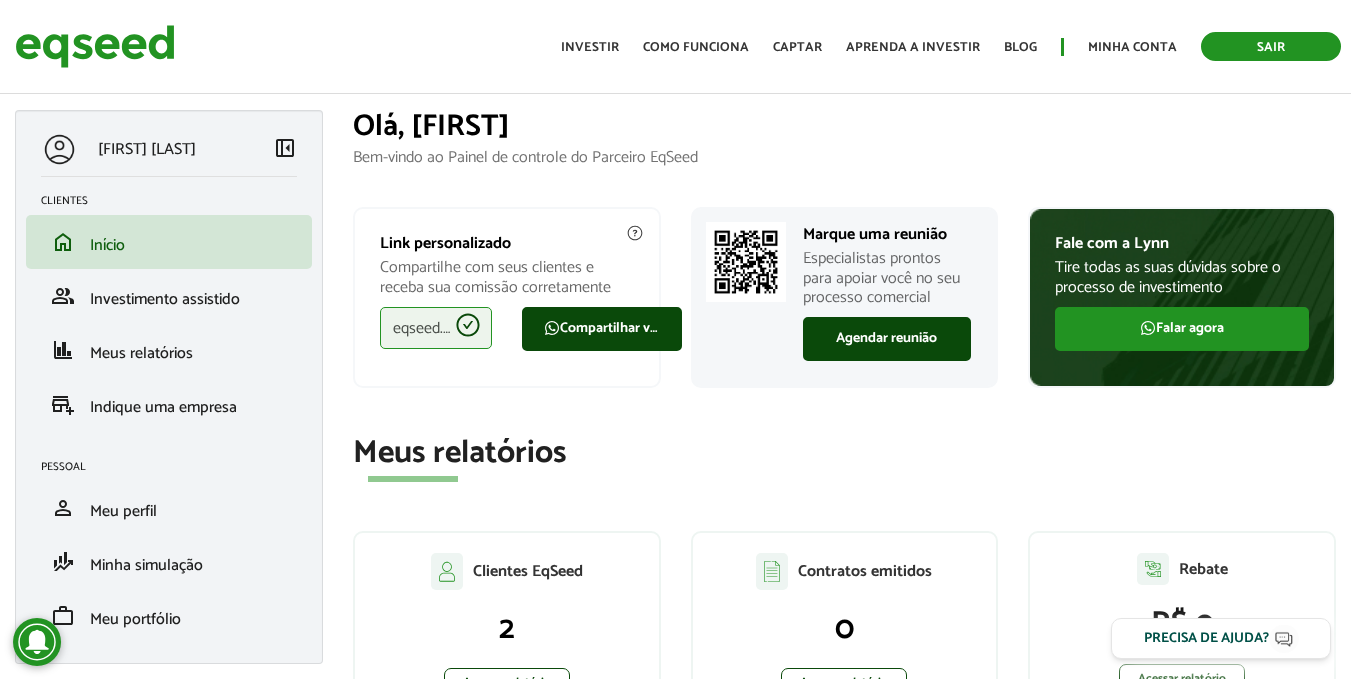click on "Sair" at bounding box center (1271, 46) 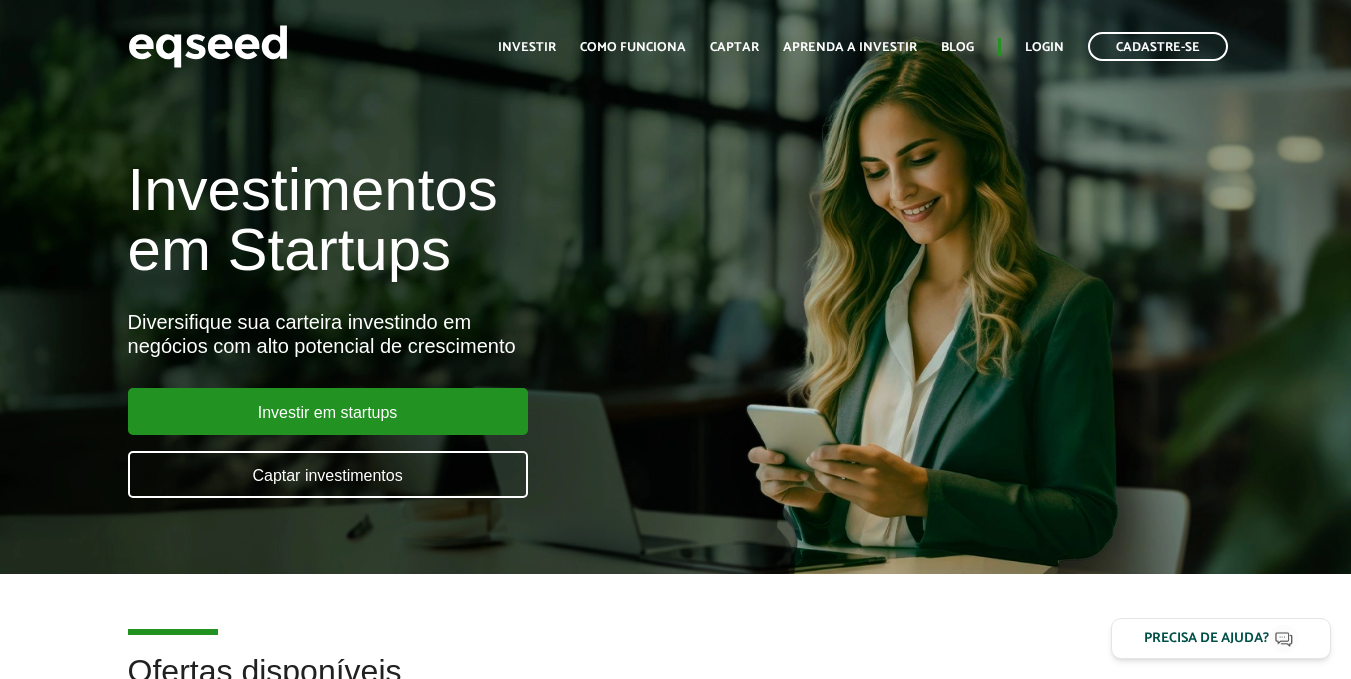 scroll, scrollTop: 0, scrollLeft: 0, axis: both 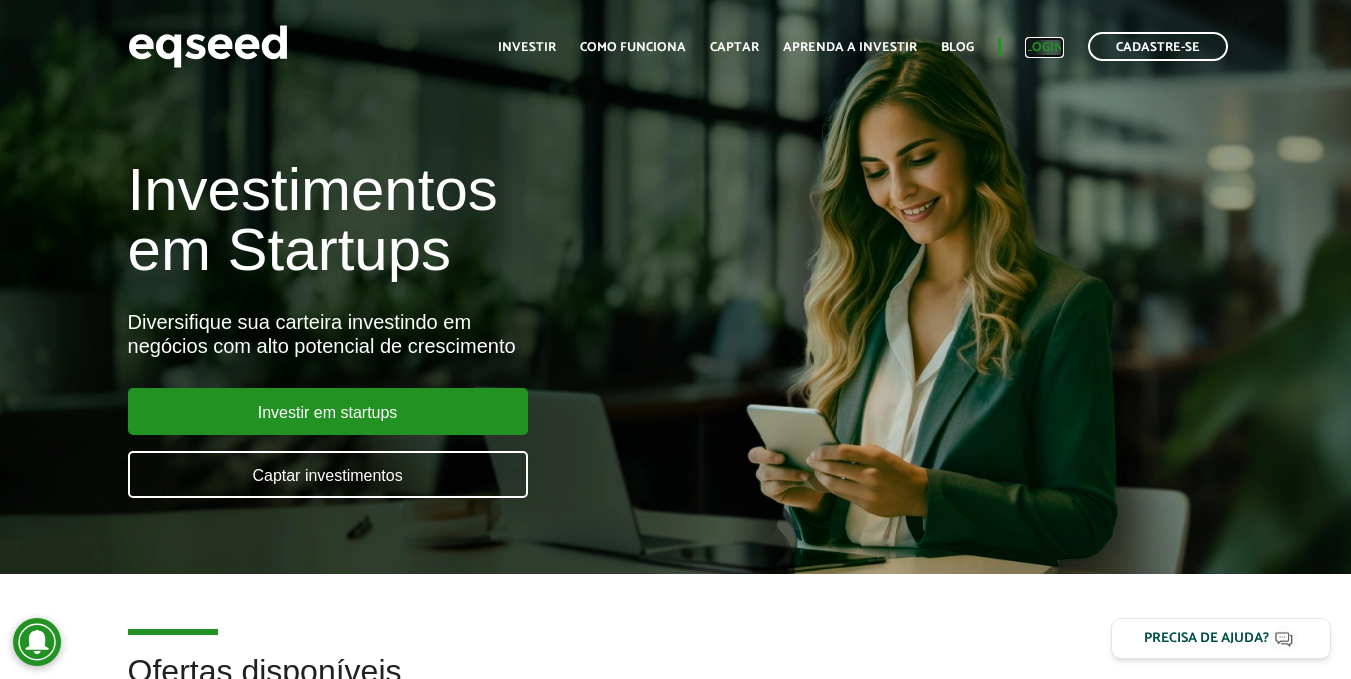 click on "Login" at bounding box center [1044, 47] 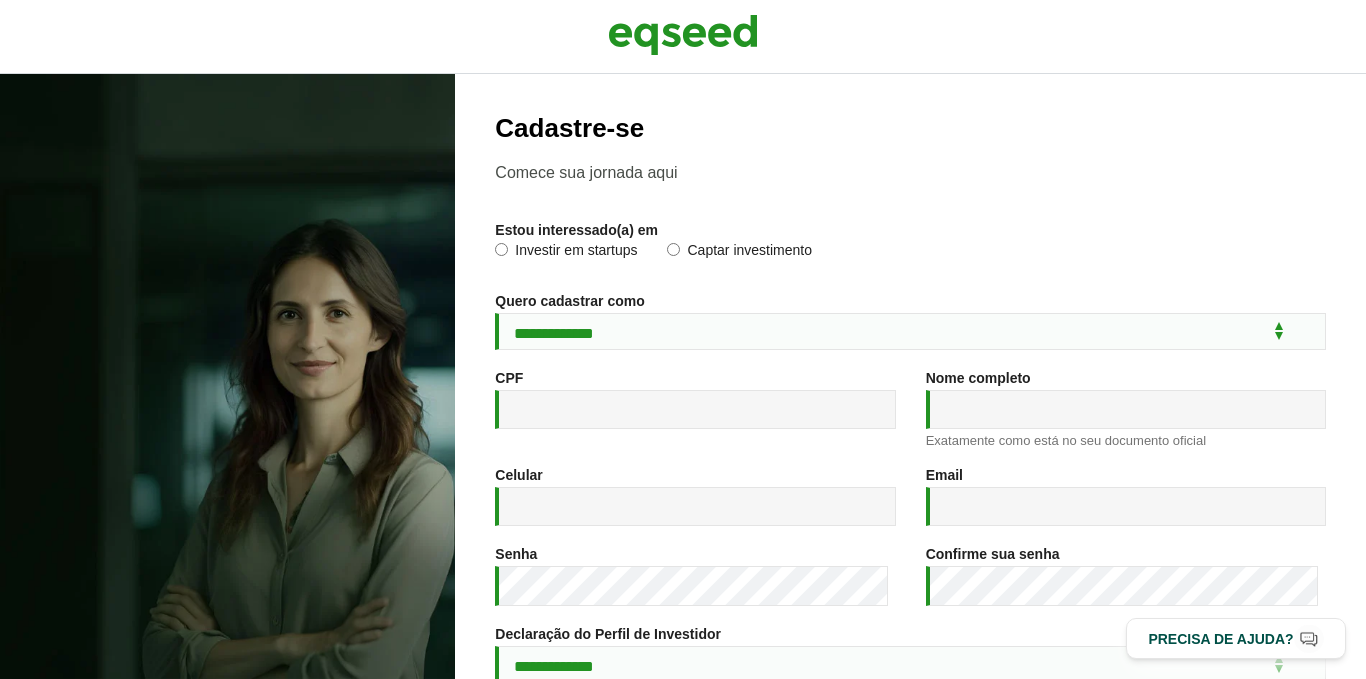 scroll, scrollTop: 0, scrollLeft: 0, axis: both 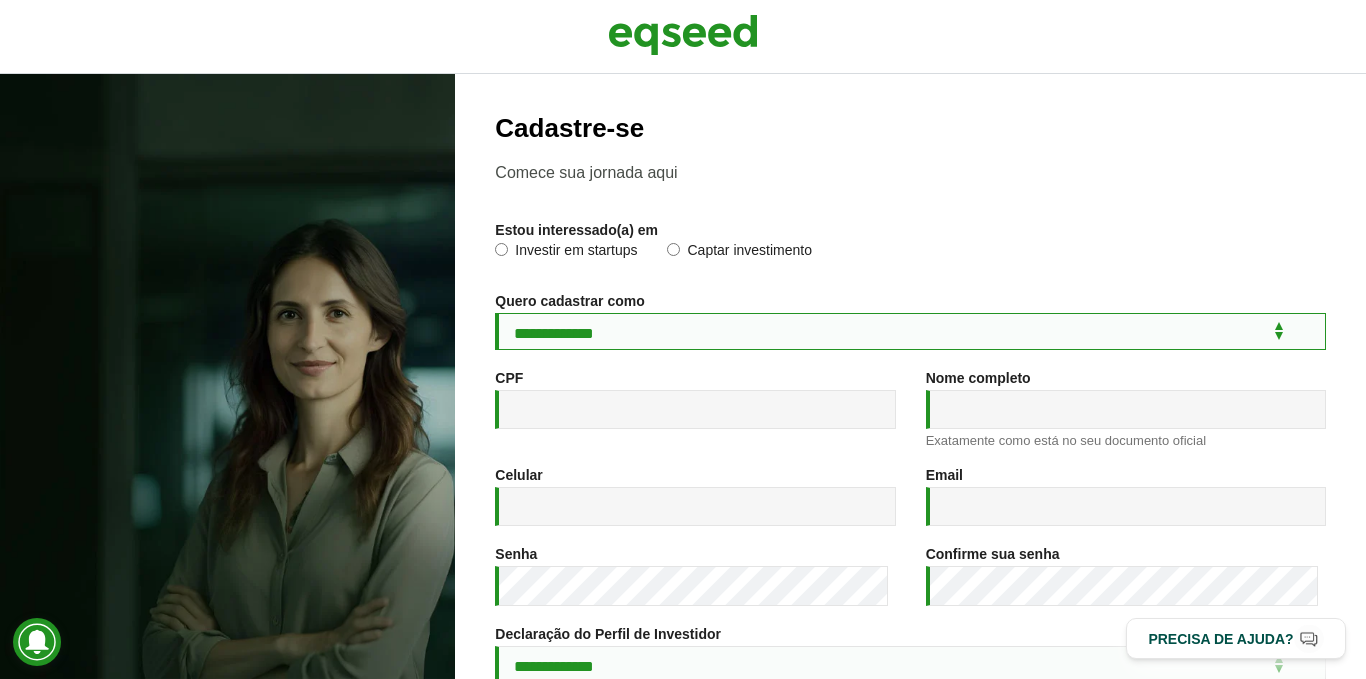 click on "**********" at bounding box center (910, 331) 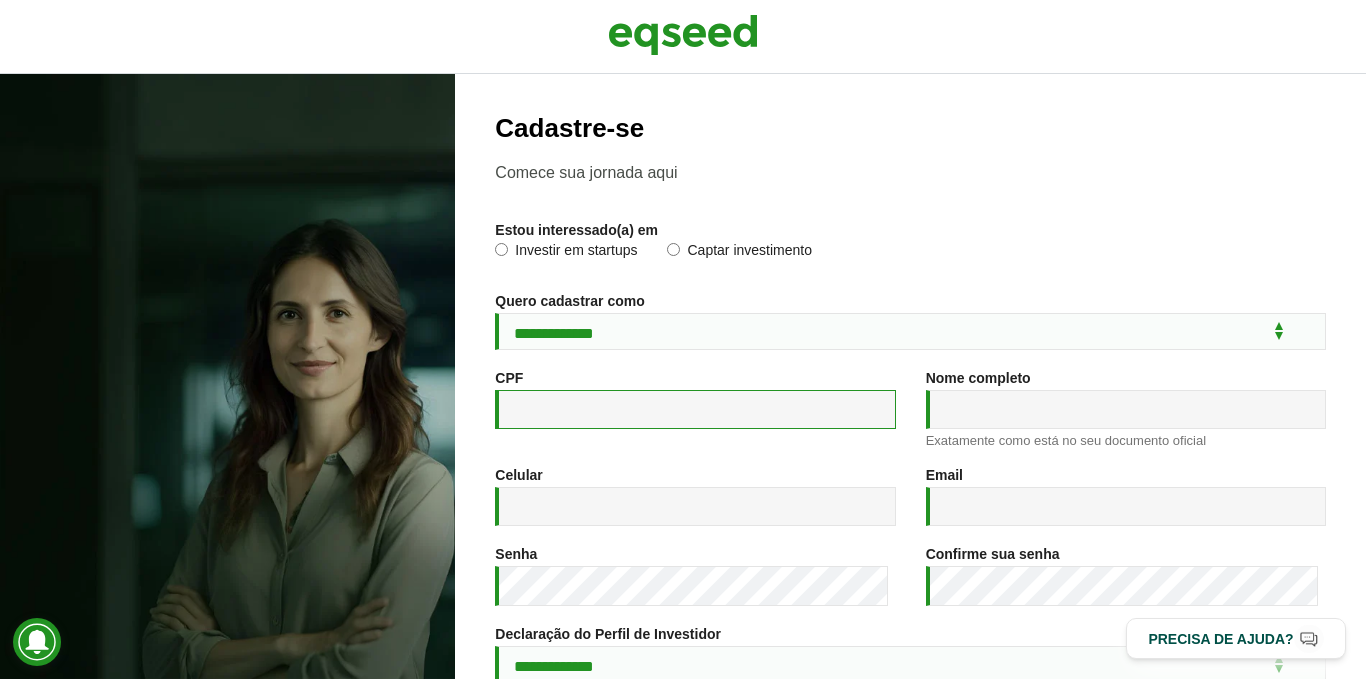 click on "CPF  *" at bounding box center [695, 409] 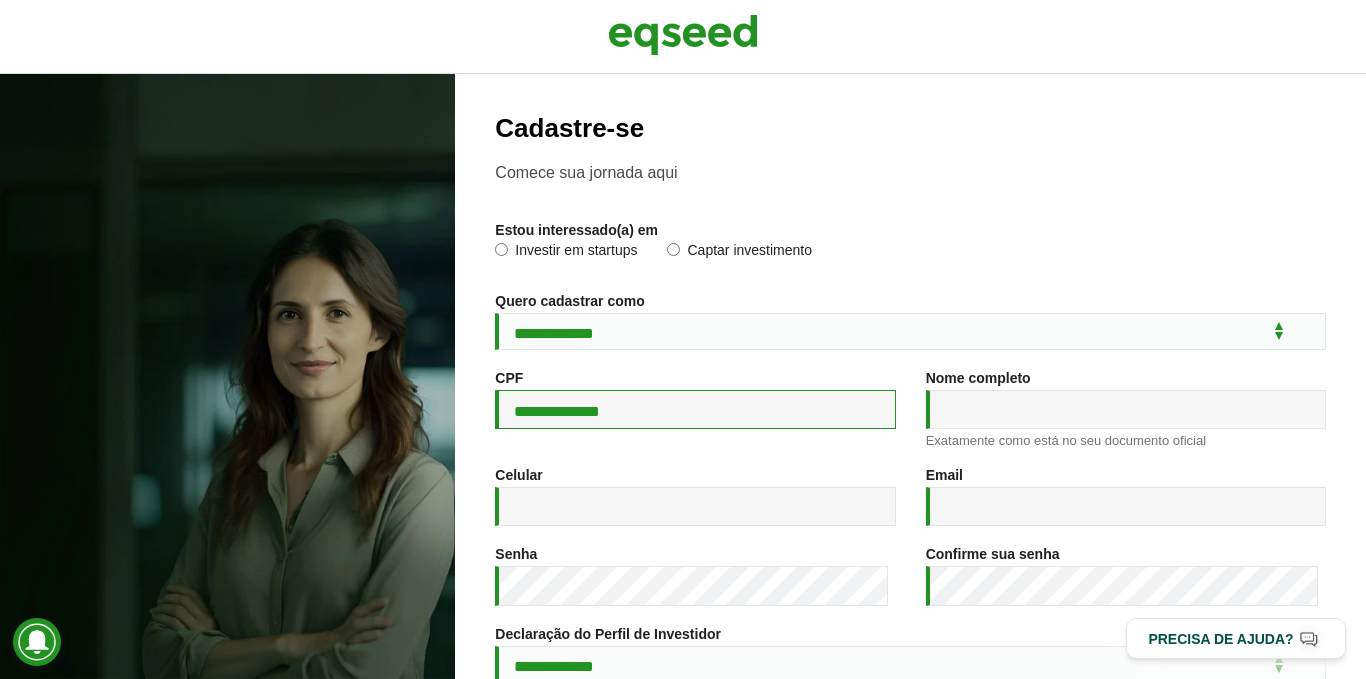 type on "**********" 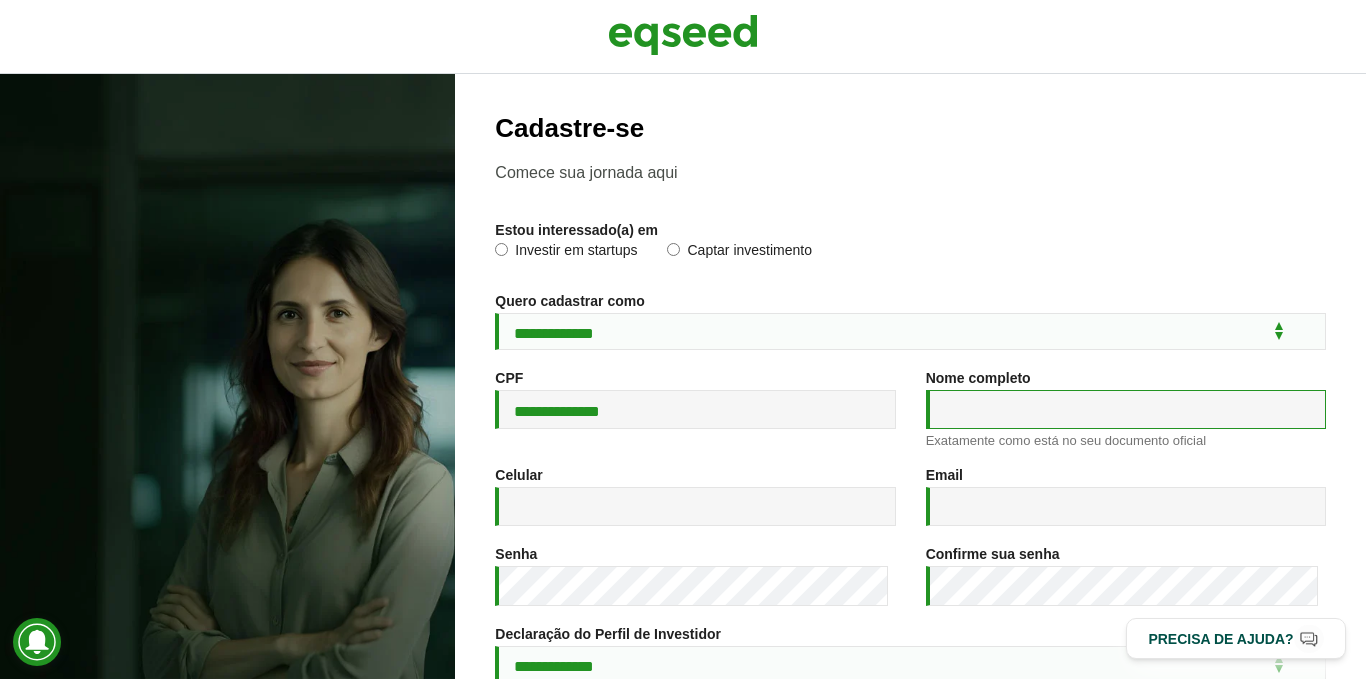 click on "Nome completo  *" at bounding box center [1126, 409] 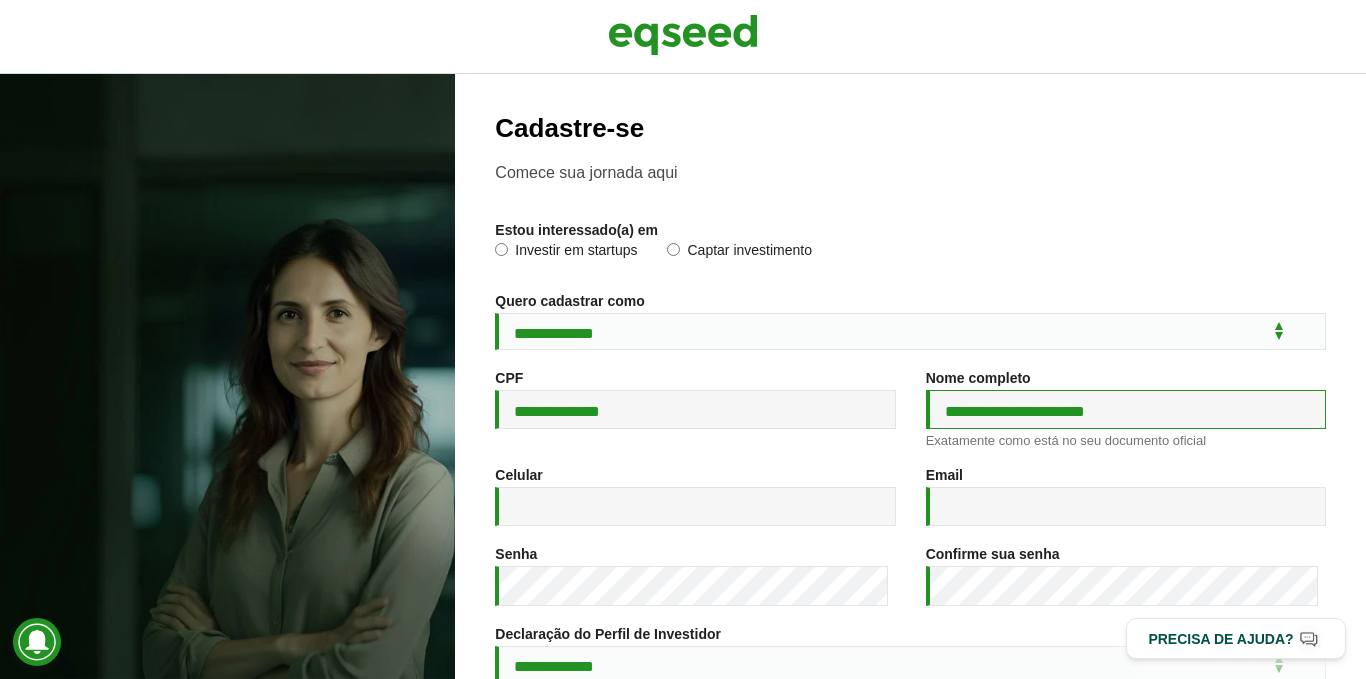 type on "**********" 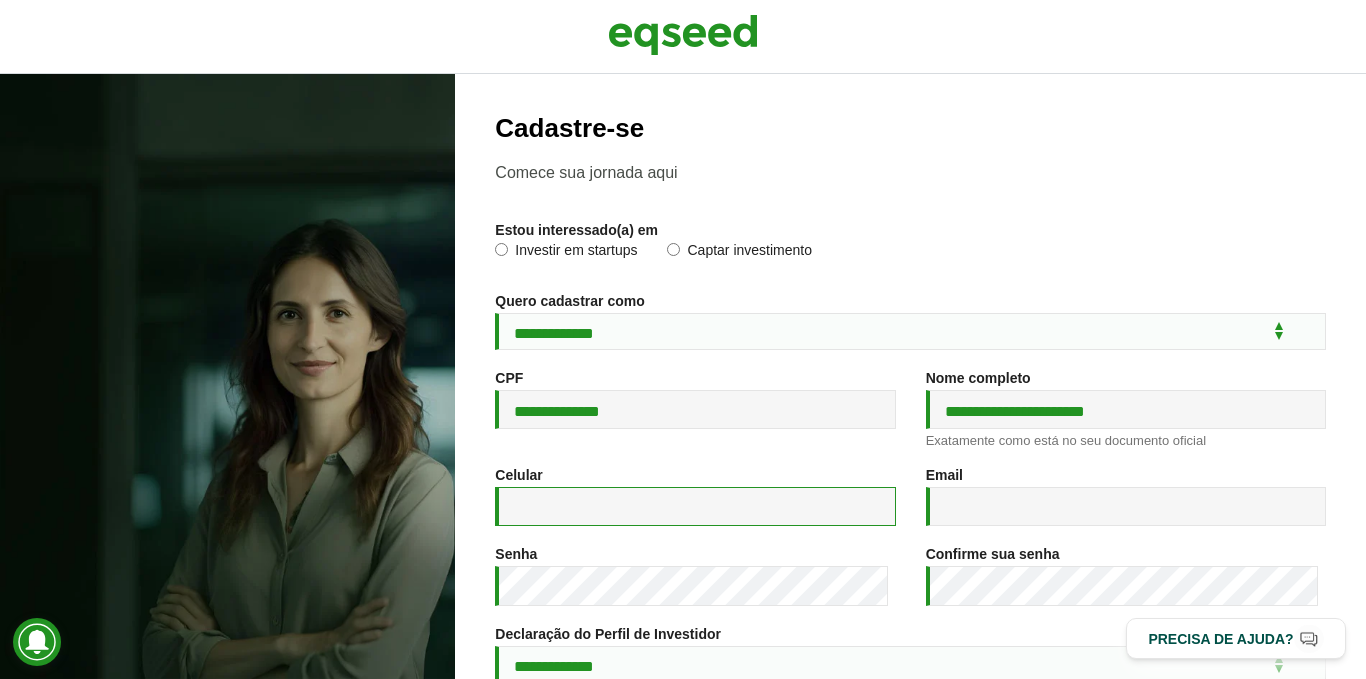 click on "Celular  *" at bounding box center (695, 506) 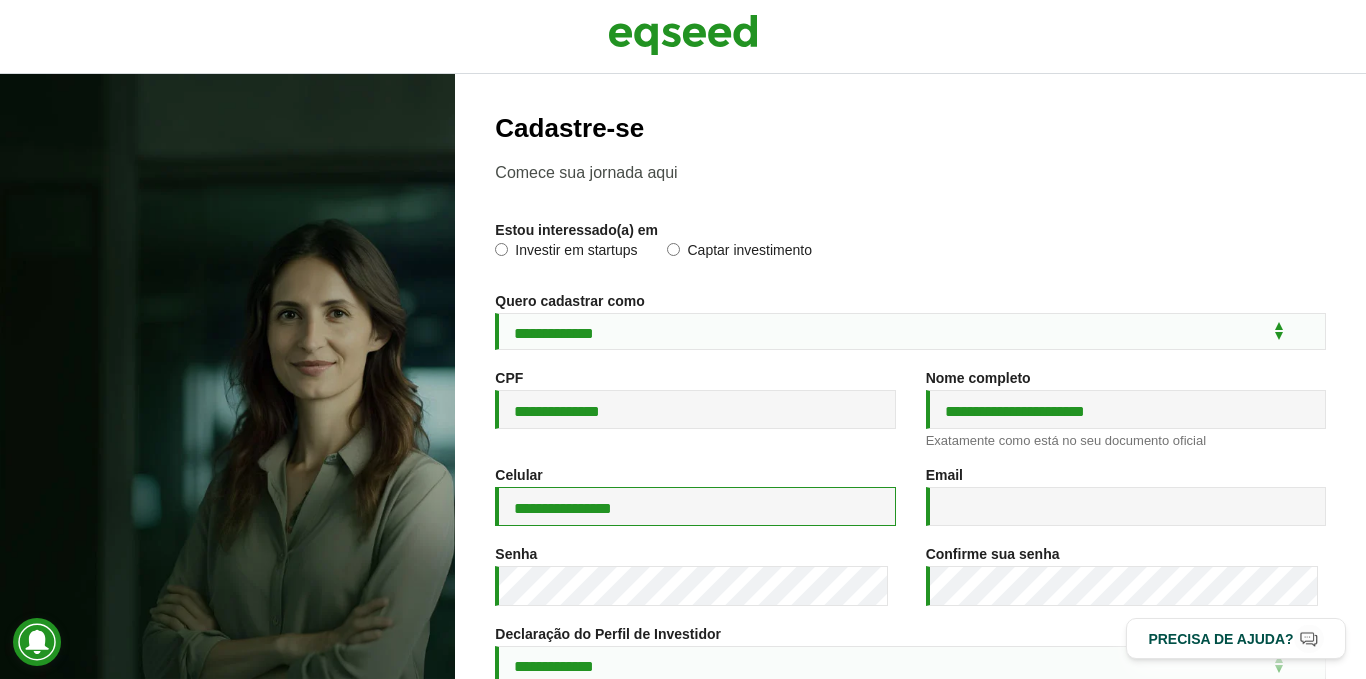 type on "**********" 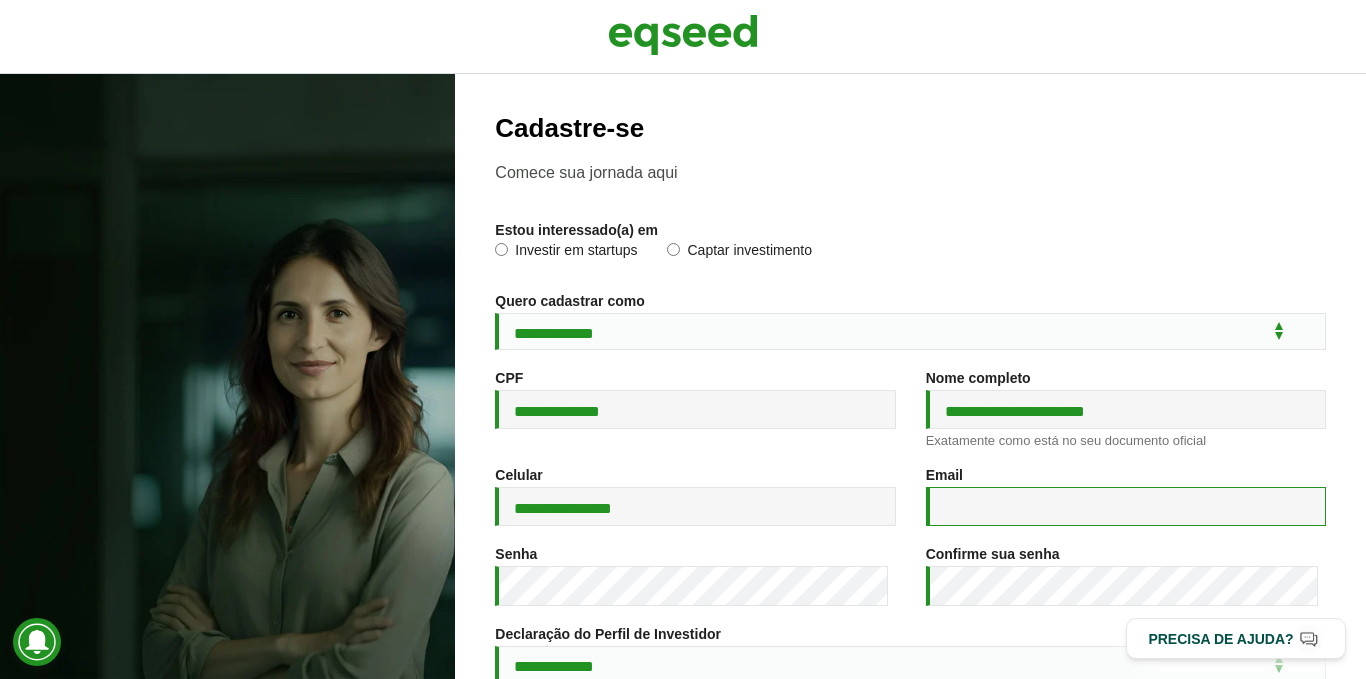 click on "Email  *" at bounding box center [1126, 506] 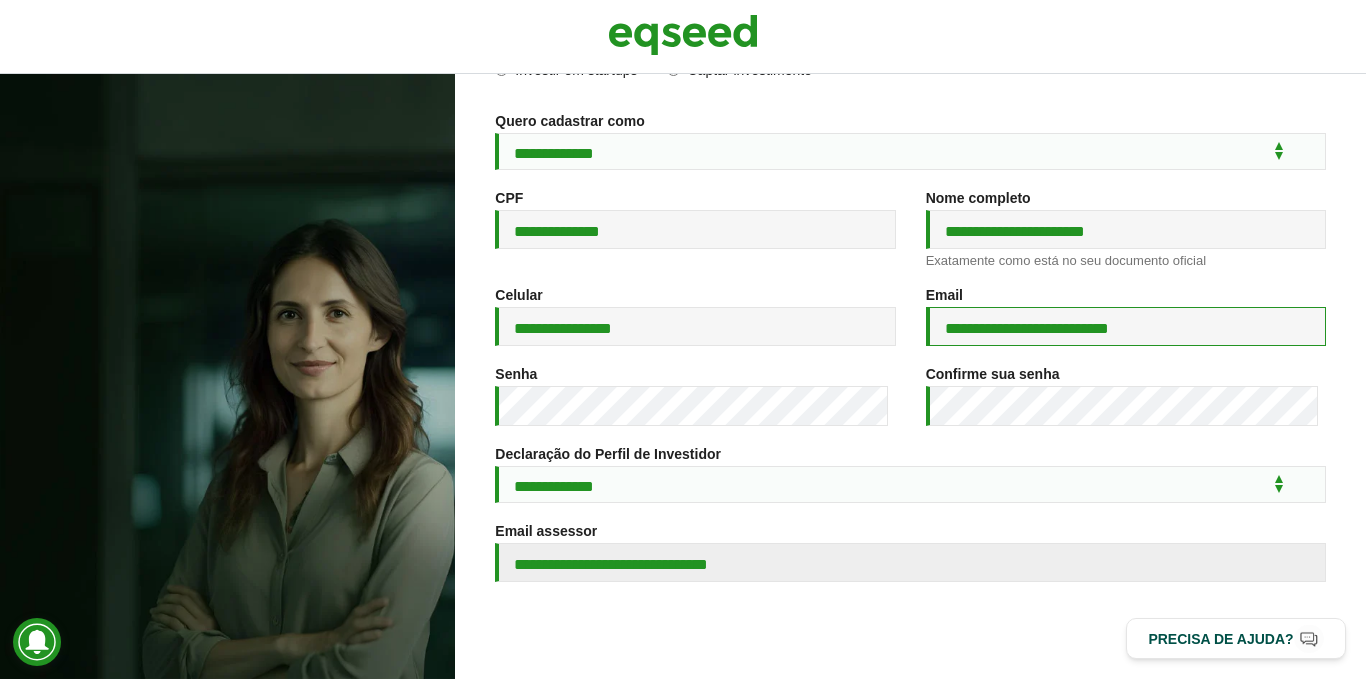 scroll, scrollTop: 285, scrollLeft: 0, axis: vertical 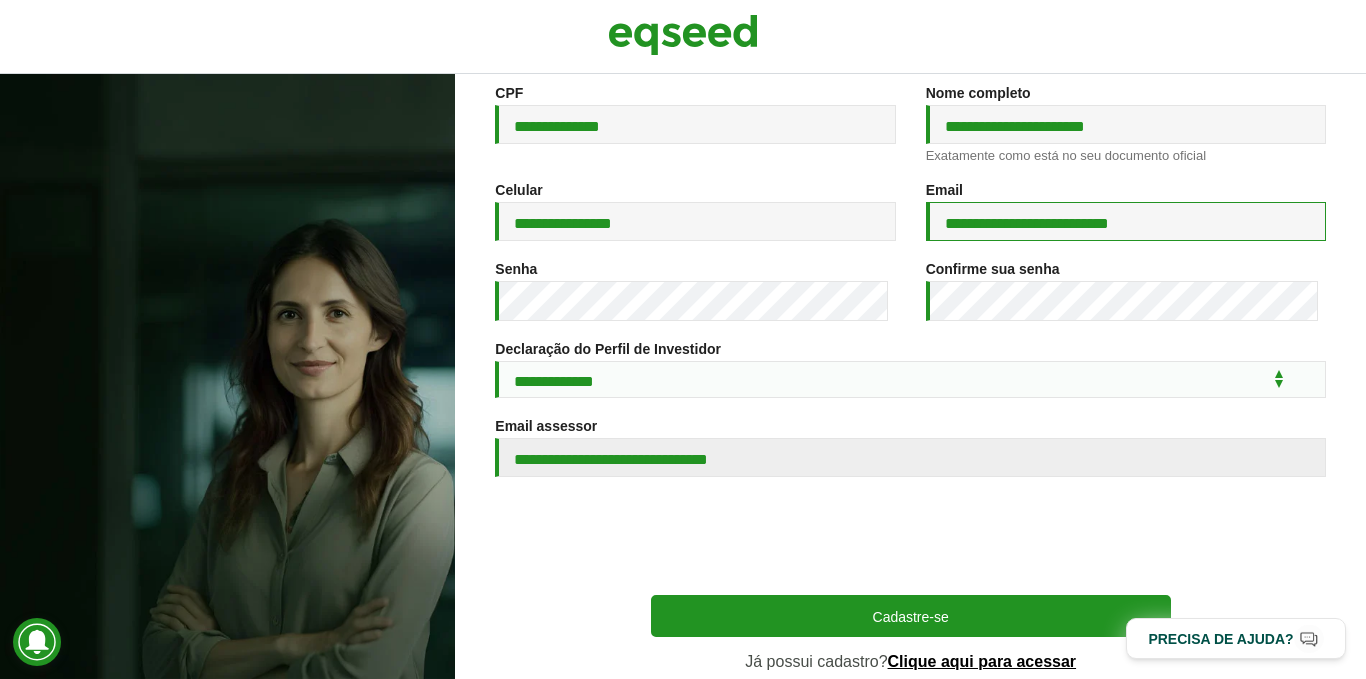 type on "**********" 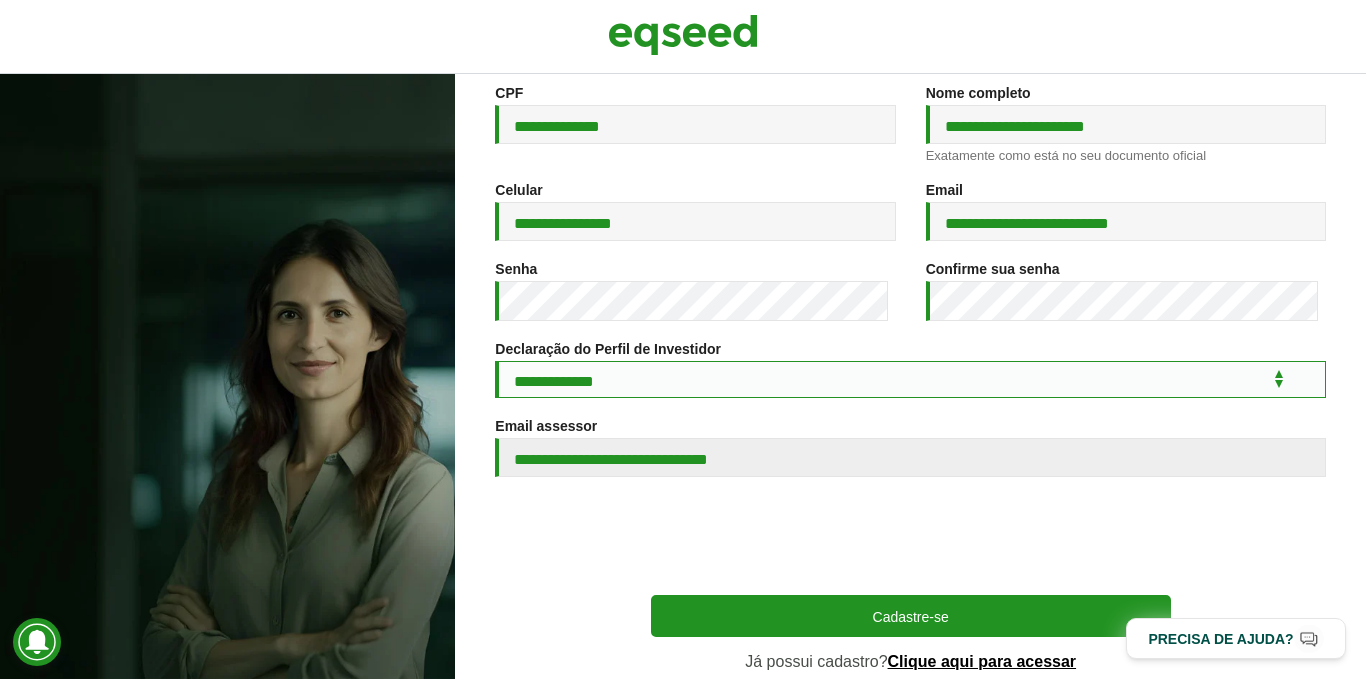 click on "**********" at bounding box center (910, 379) 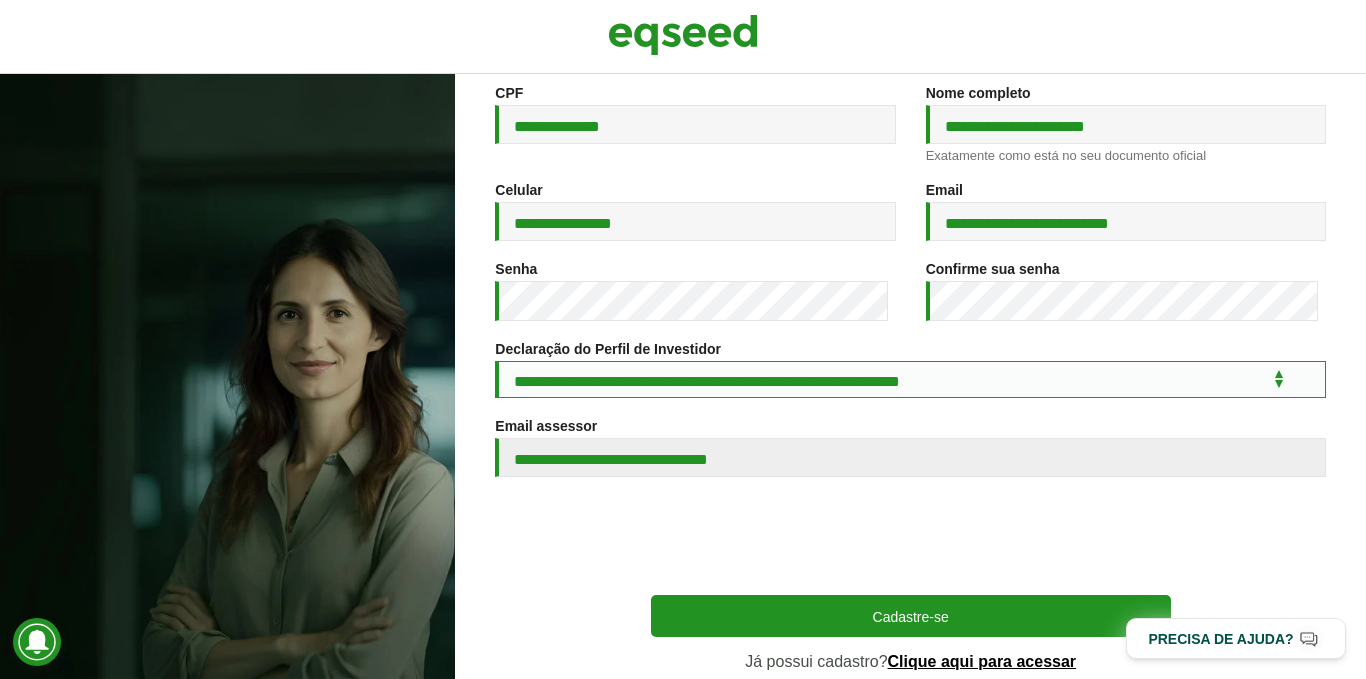click on "**********" at bounding box center (910, 379) 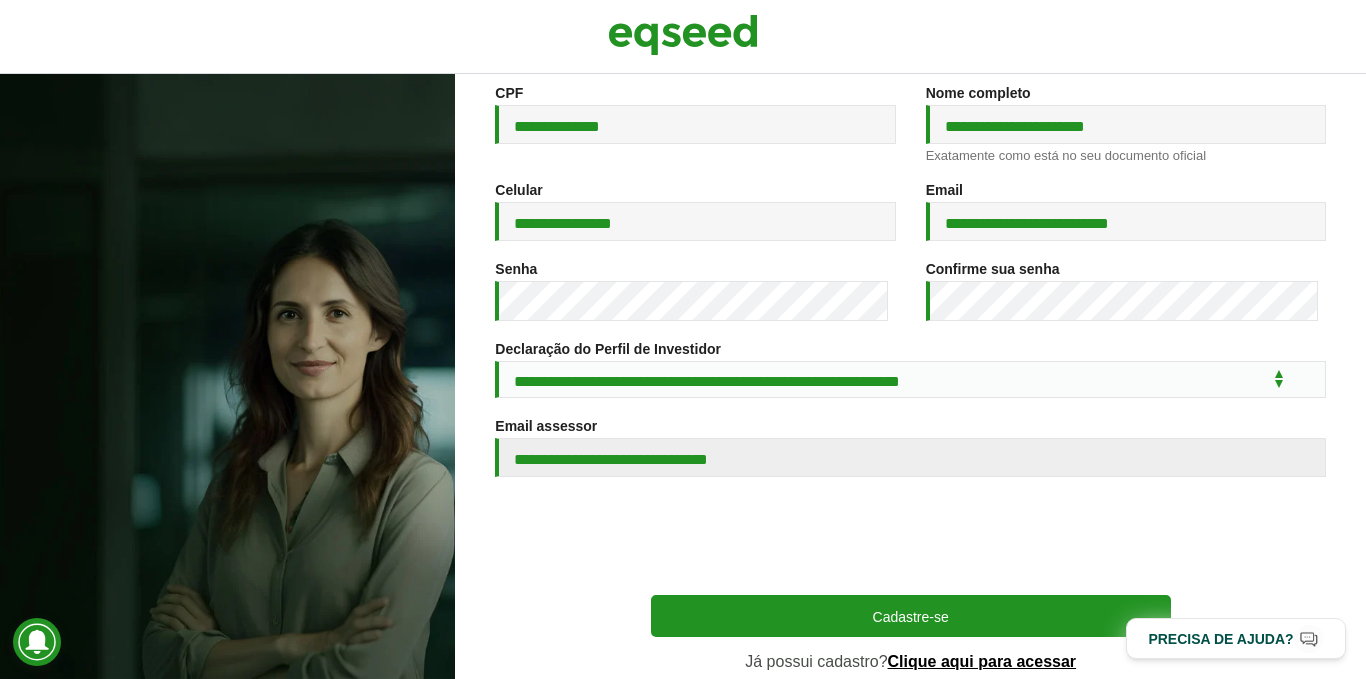 scroll, scrollTop: 378, scrollLeft: 0, axis: vertical 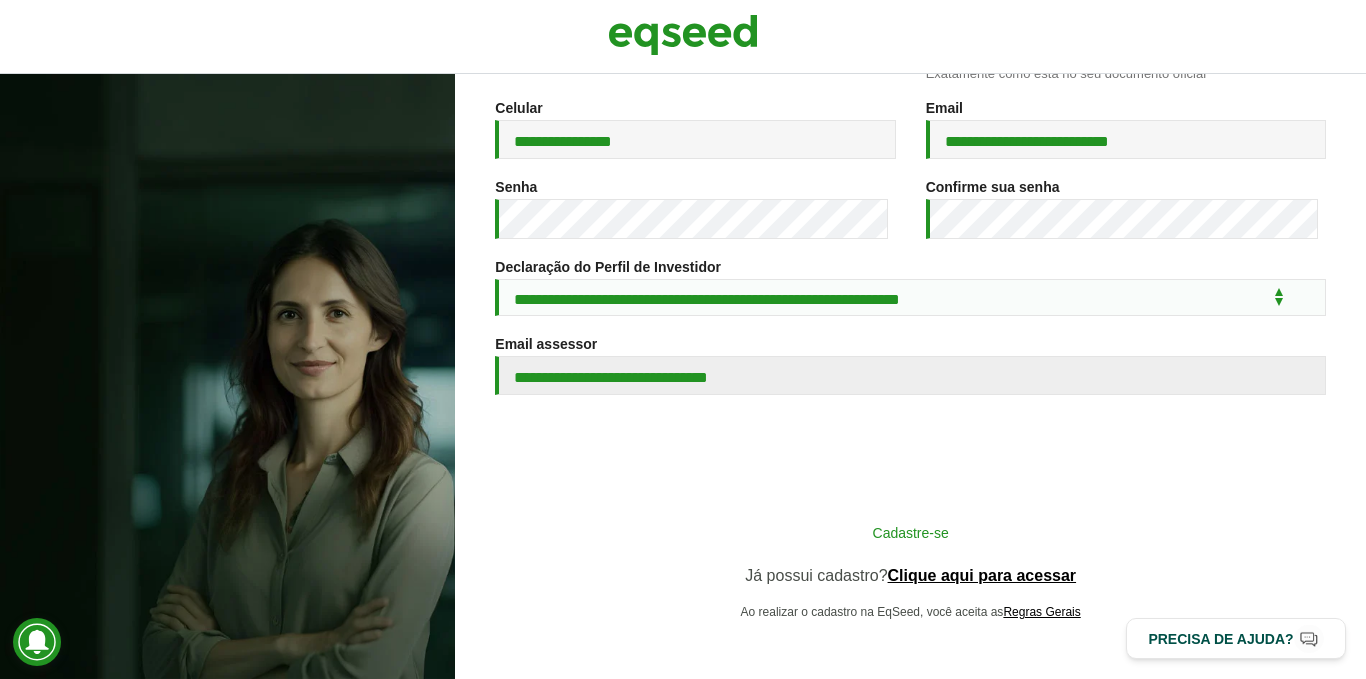click on "Cadastre-se" at bounding box center (911, 532) 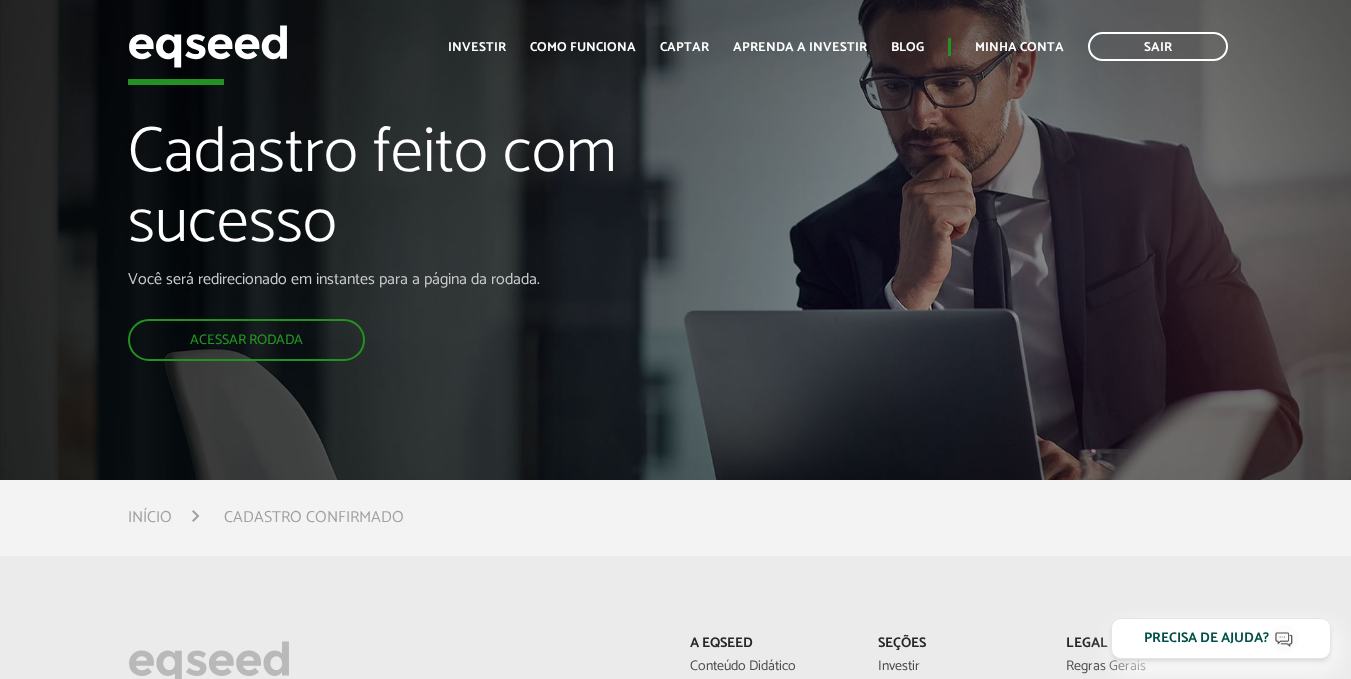 scroll, scrollTop: 0, scrollLeft: 0, axis: both 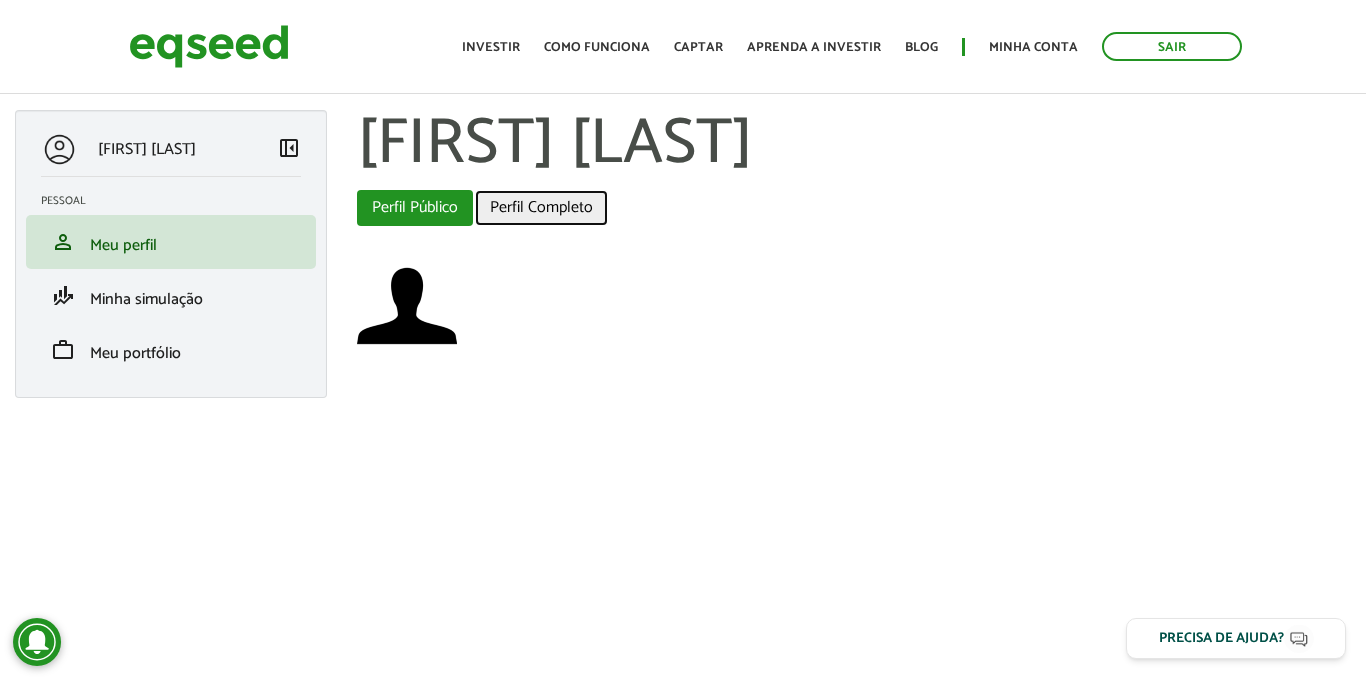 click on "Perfil Completo" at bounding box center (541, 208) 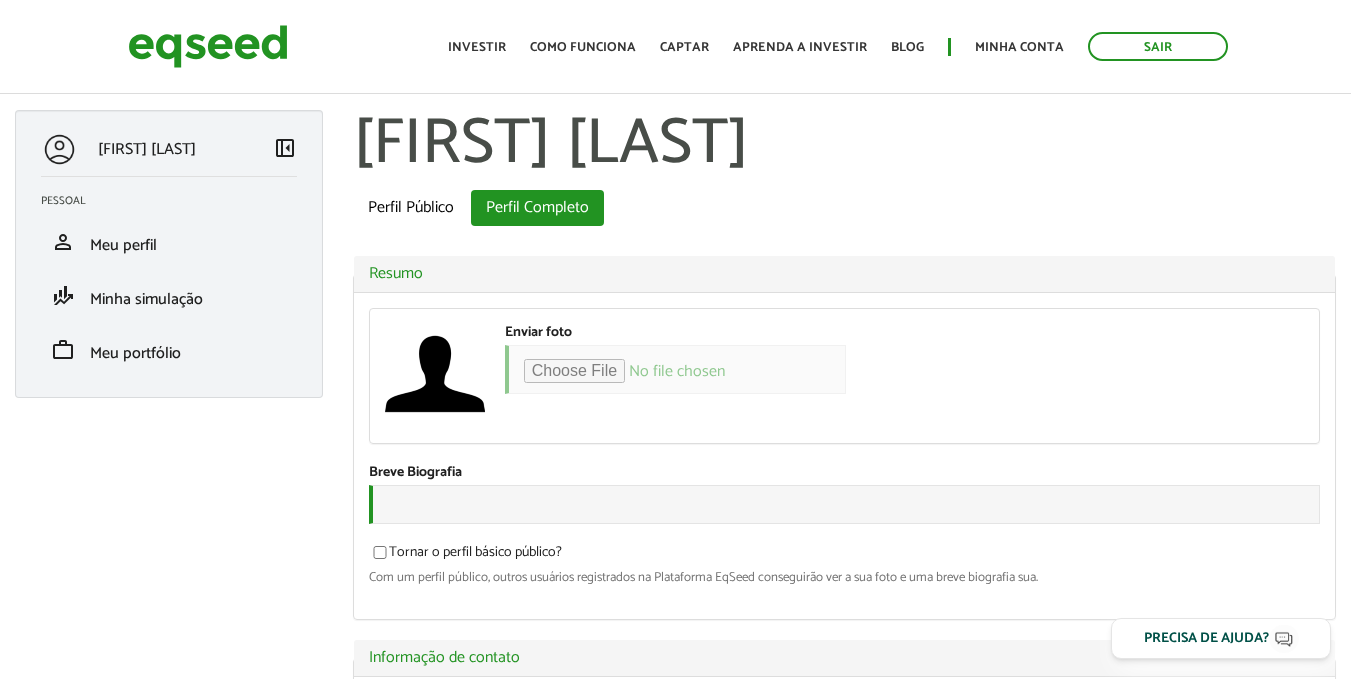 scroll, scrollTop: 0, scrollLeft: 0, axis: both 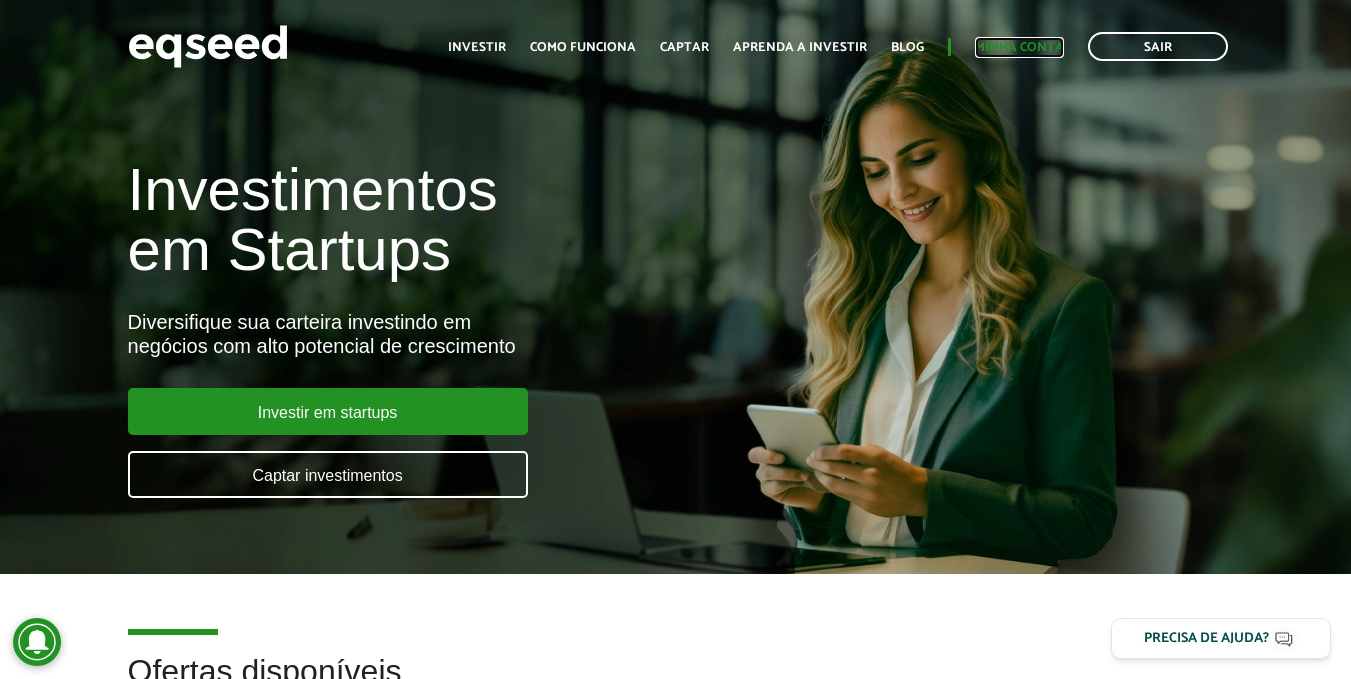 click on "Minha conta" at bounding box center [1019, 47] 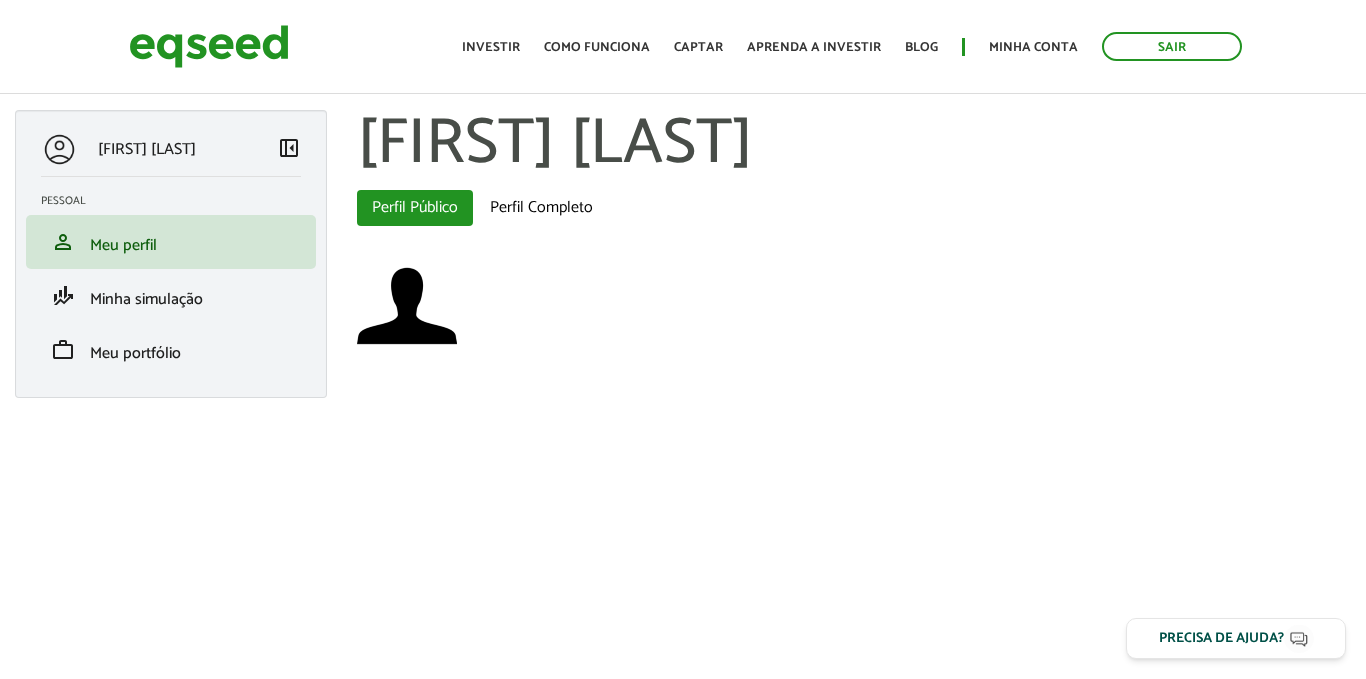 scroll, scrollTop: 0, scrollLeft: 0, axis: both 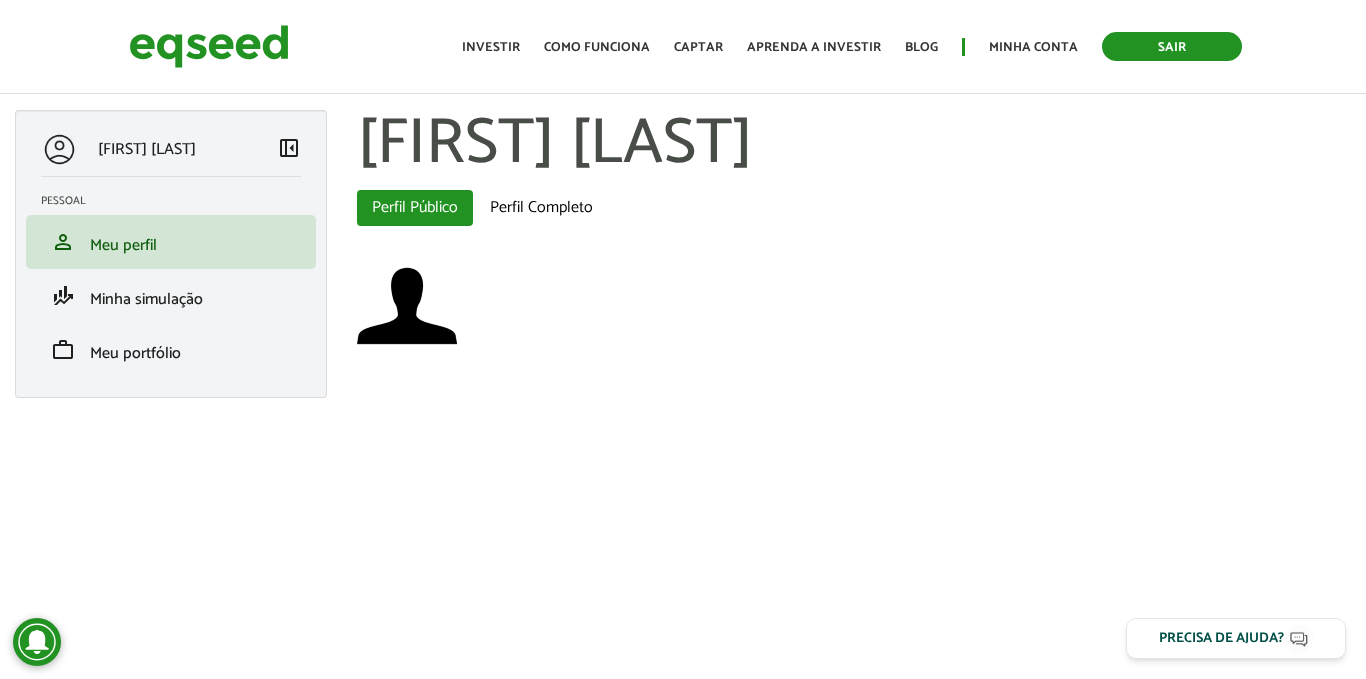 click on "Sair" at bounding box center (1172, 46) 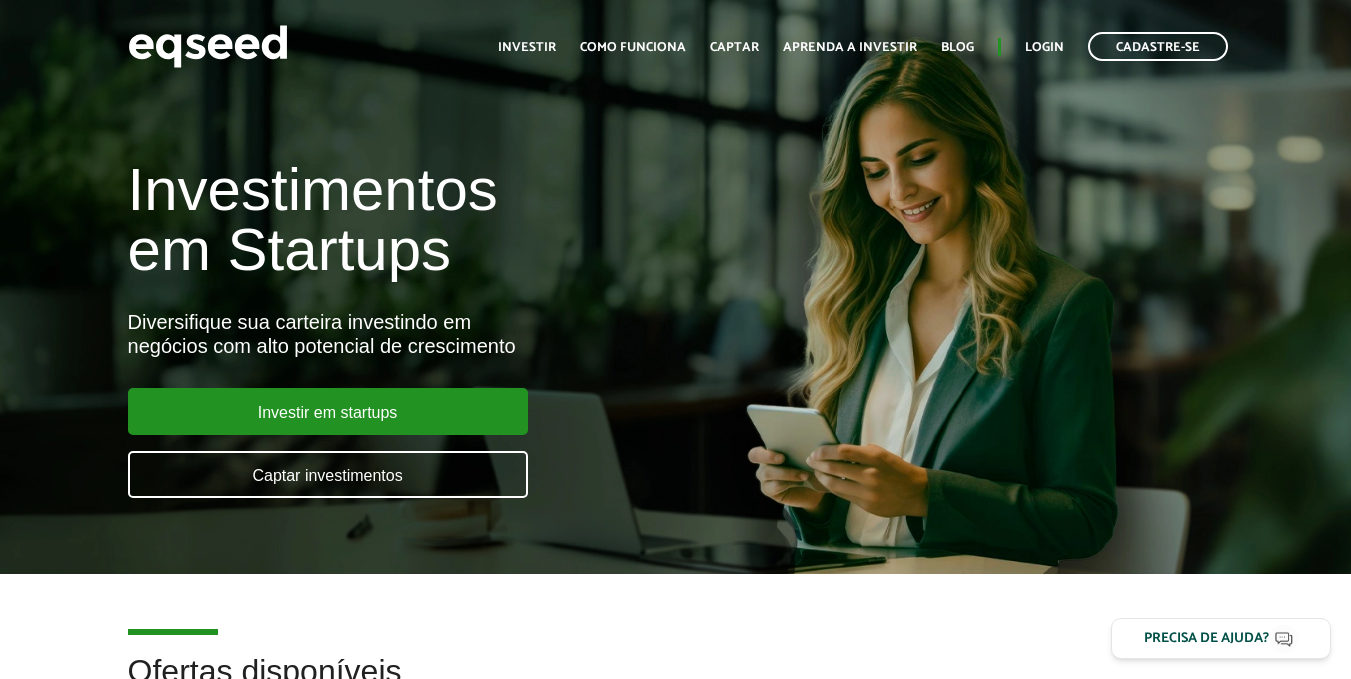 scroll, scrollTop: 0, scrollLeft: 0, axis: both 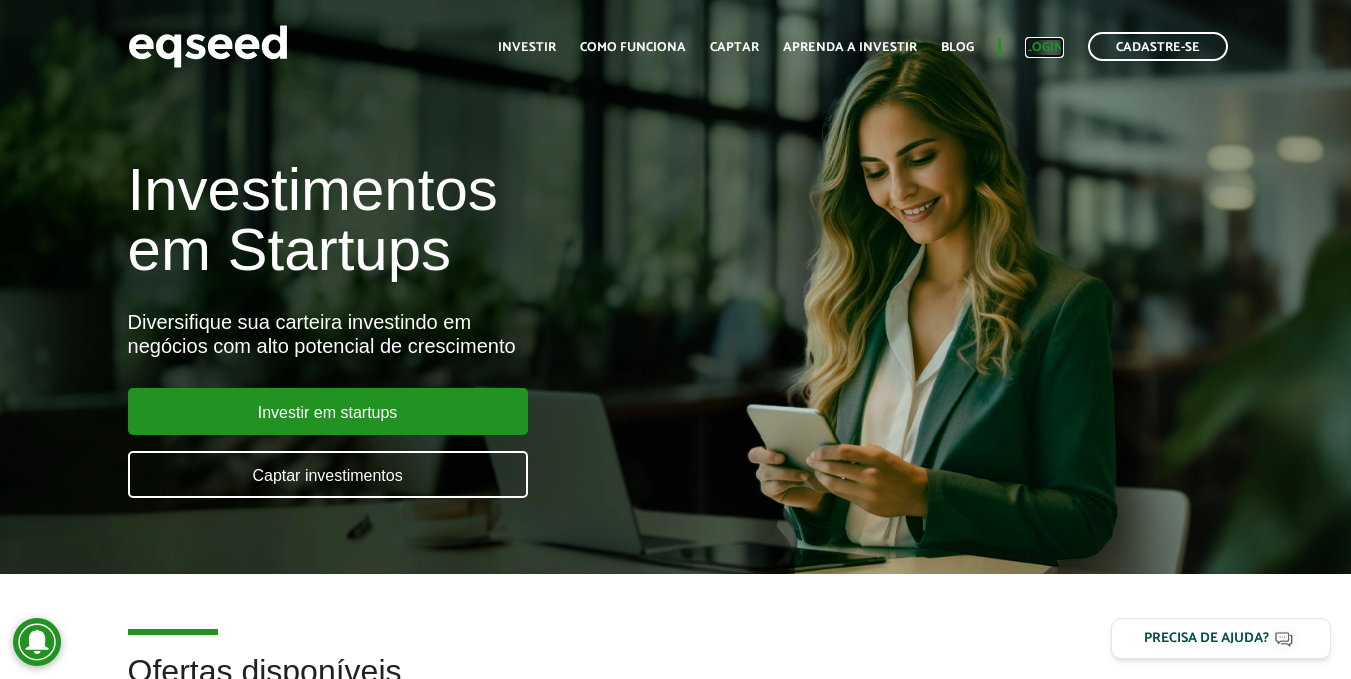 click on "Login" at bounding box center (1044, 47) 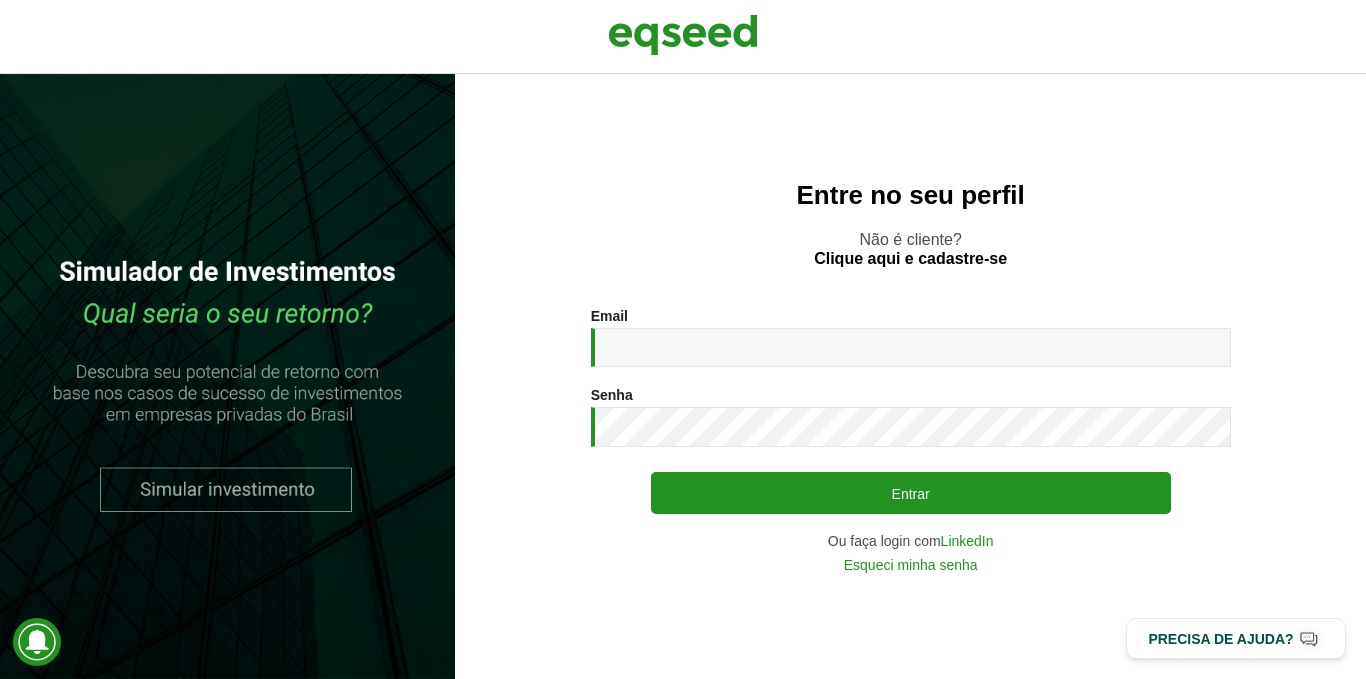scroll, scrollTop: 0, scrollLeft: 0, axis: both 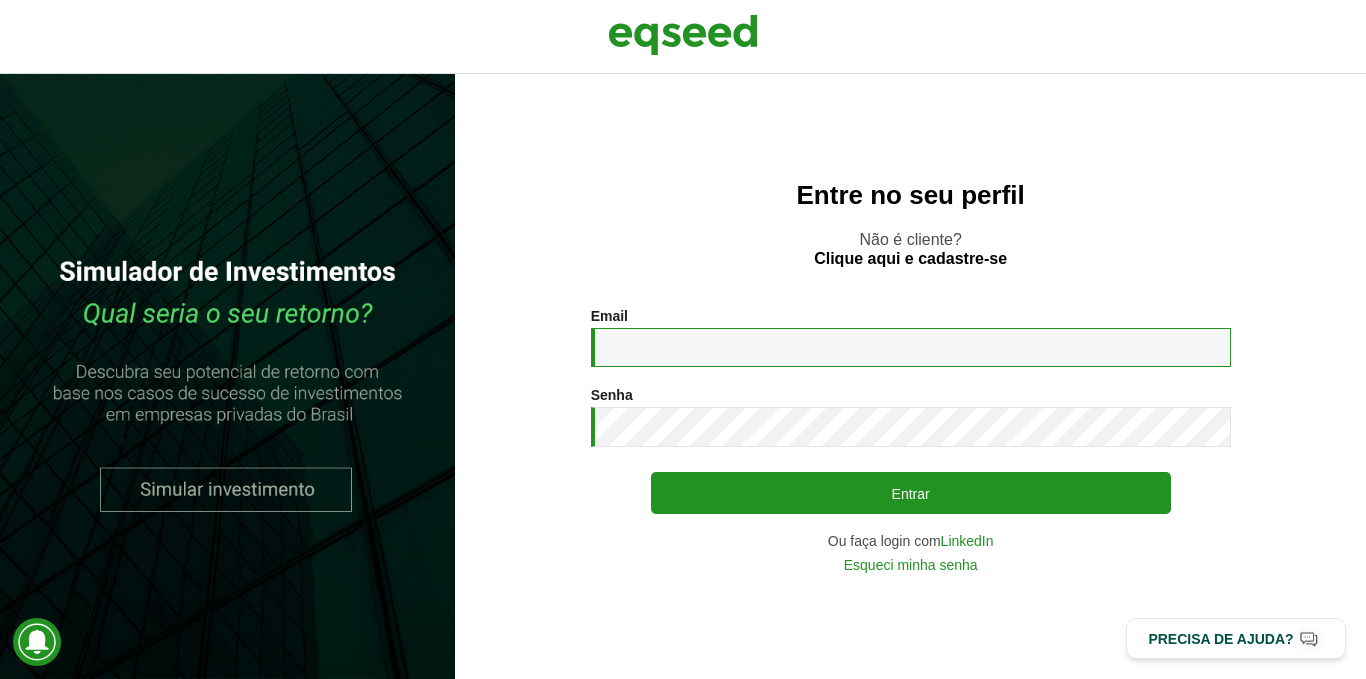 click on "Email  *" at bounding box center (911, 347) 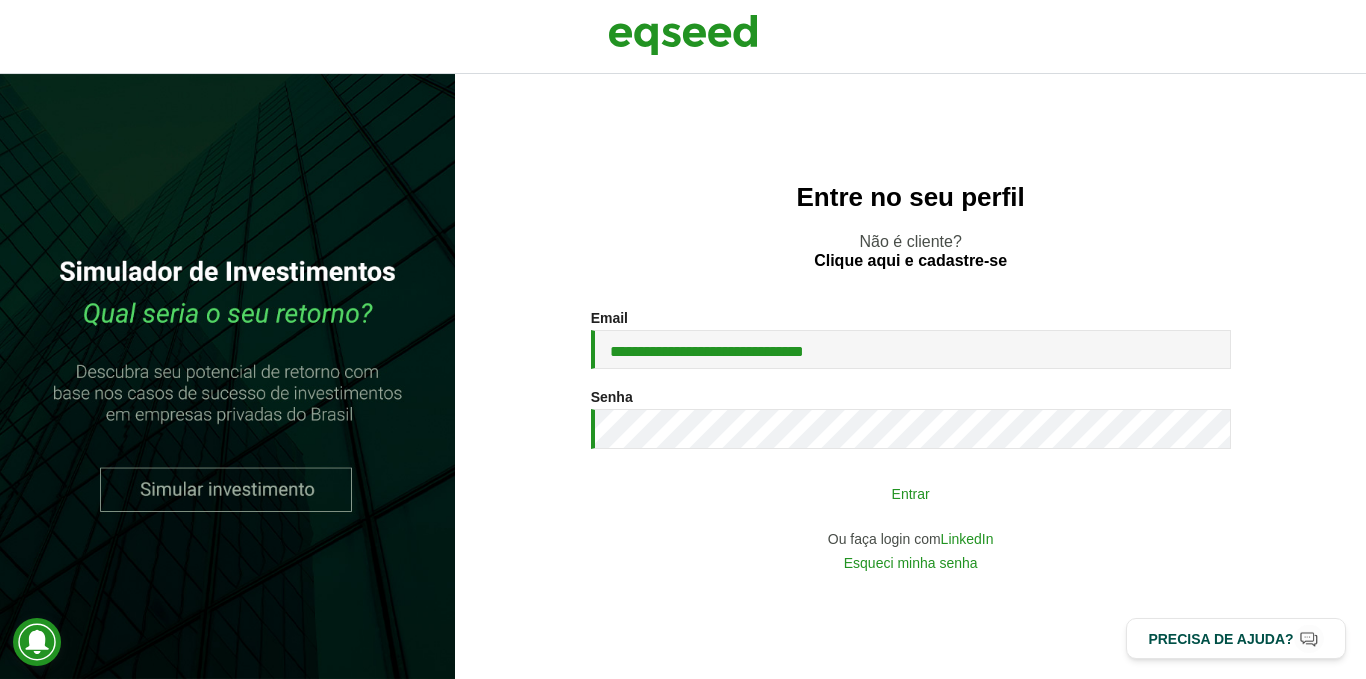 click on "Entrar" at bounding box center [911, 493] 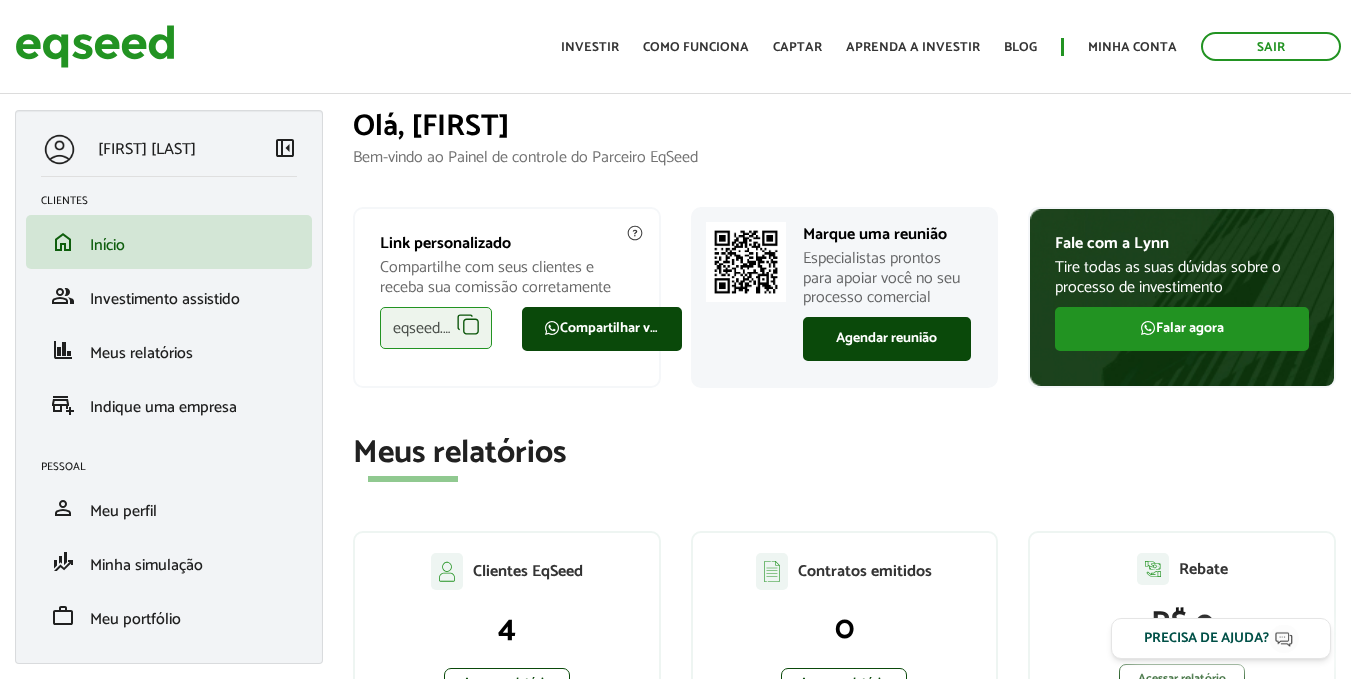 scroll, scrollTop: 0, scrollLeft: 0, axis: both 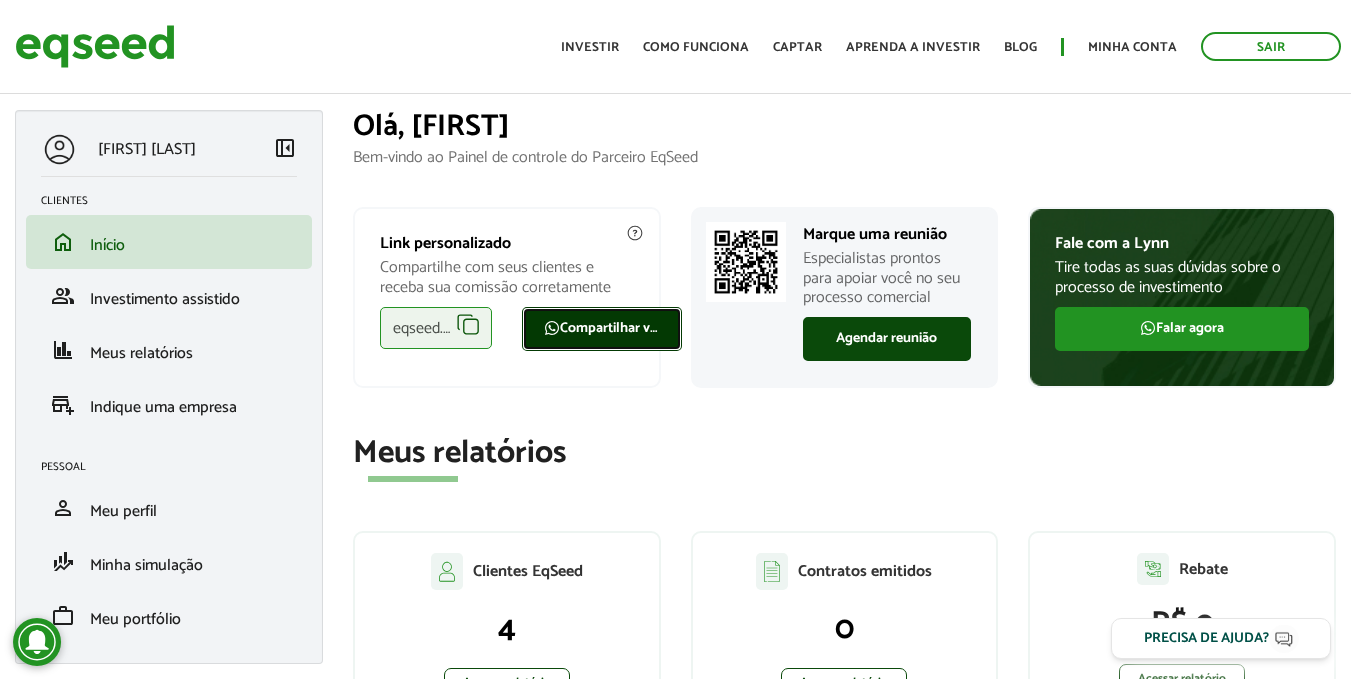 click on "Compartilhar via WhatsApp" at bounding box center [602, 329] 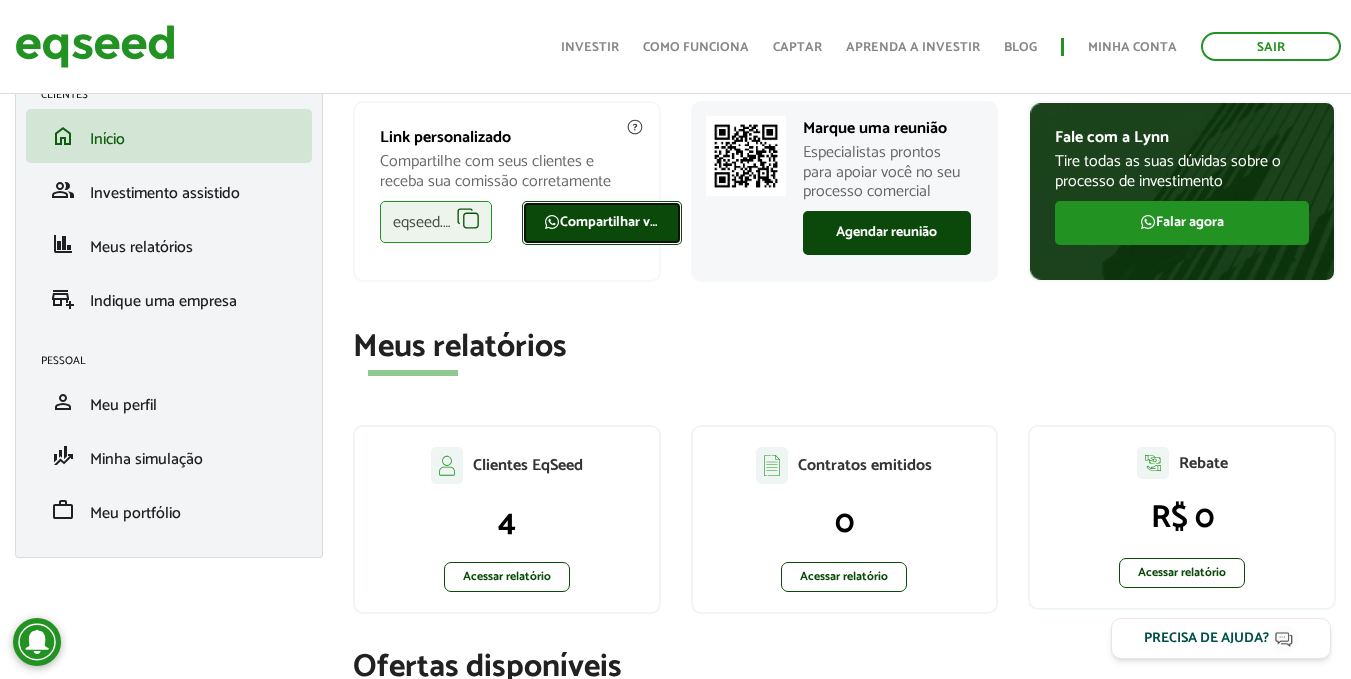scroll, scrollTop: 128, scrollLeft: 0, axis: vertical 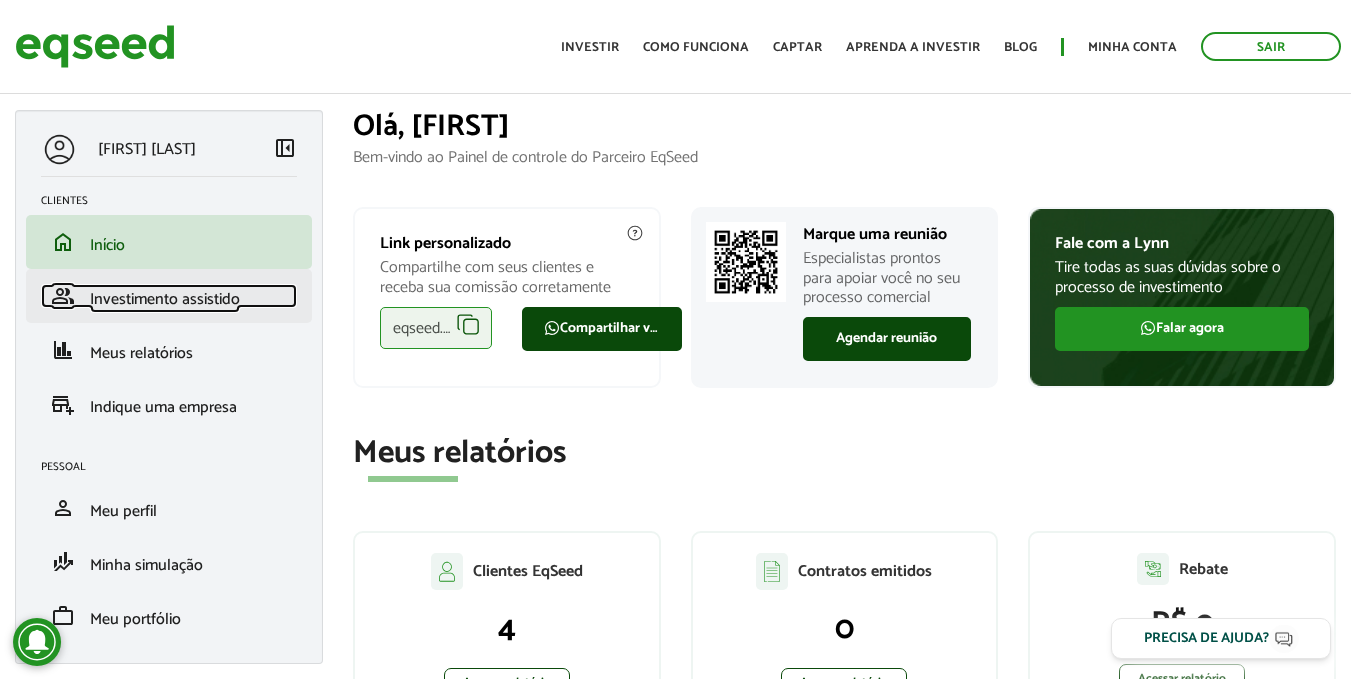click on "Investimento assistido" at bounding box center [165, 299] 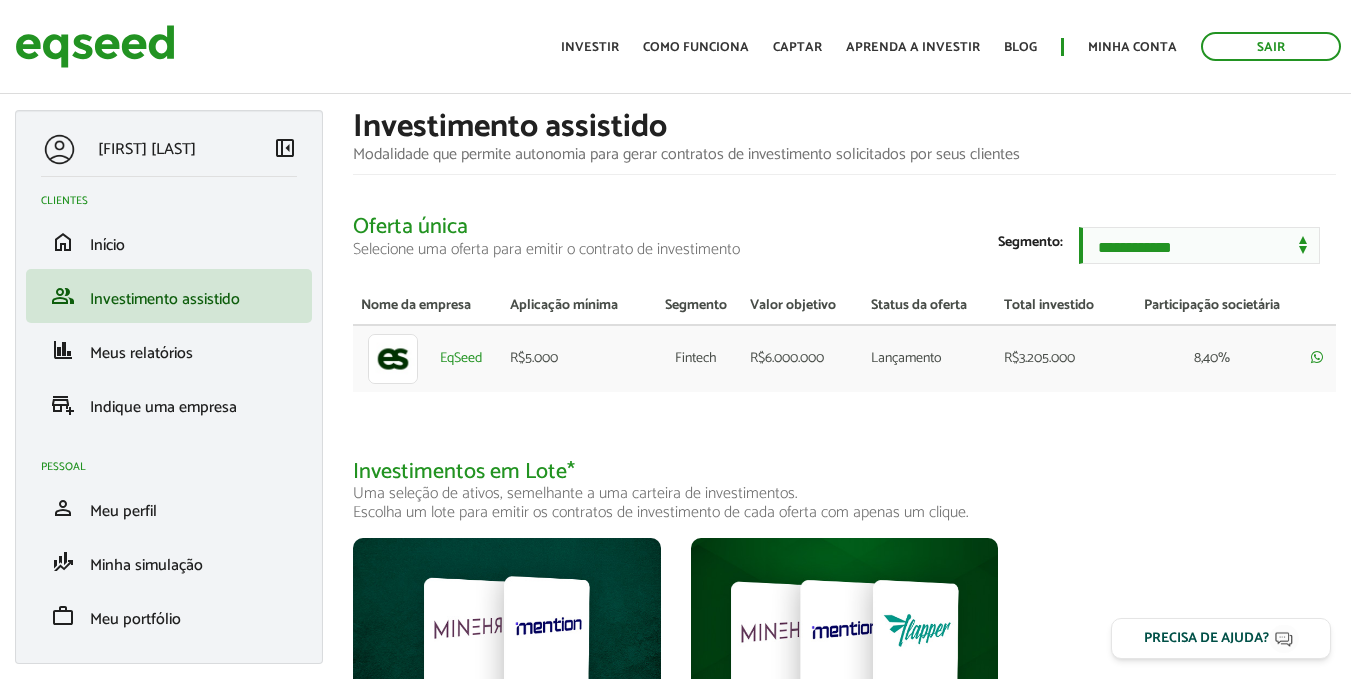 scroll, scrollTop: 0, scrollLeft: 0, axis: both 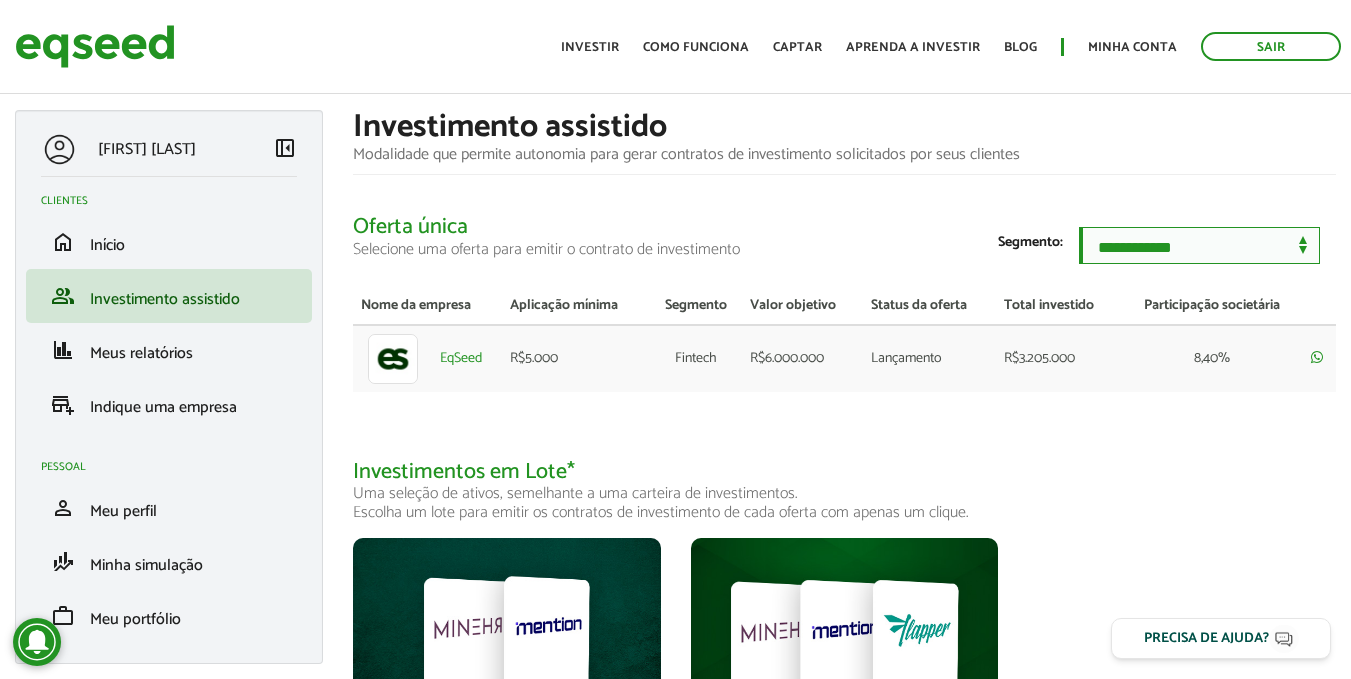 click on "**********" at bounding box center [1199, 245] 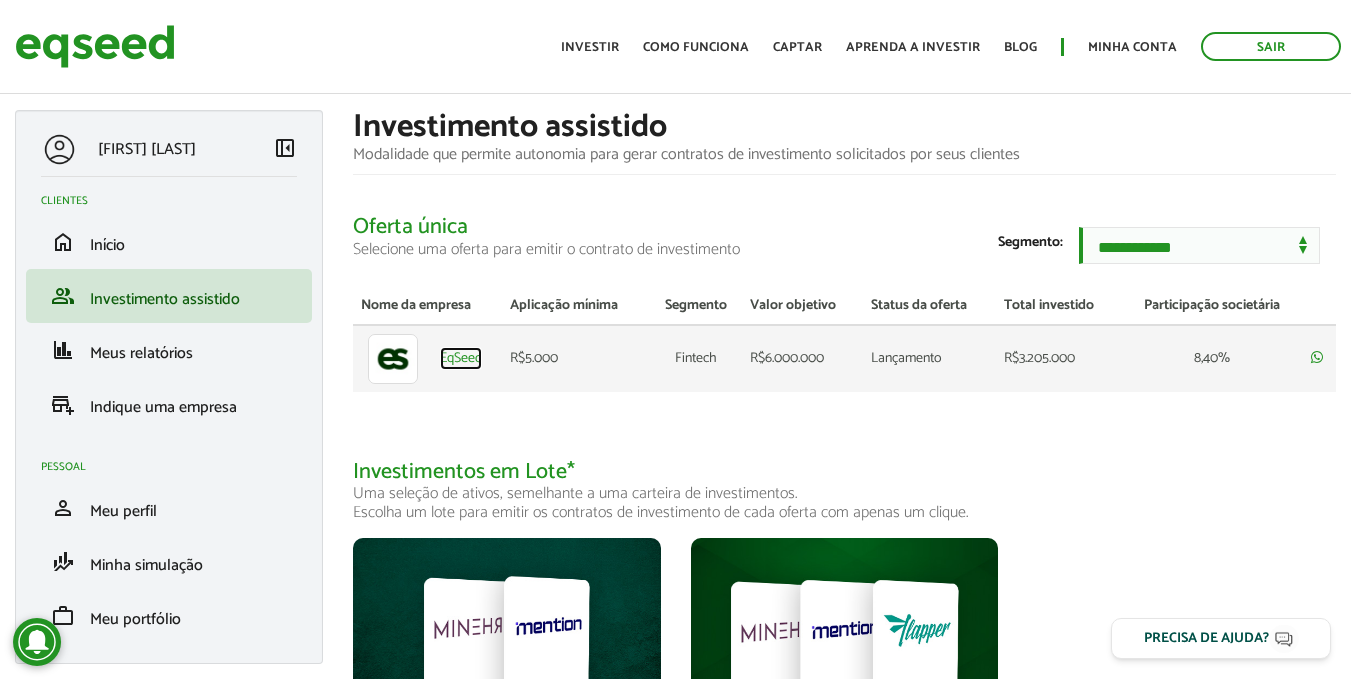 click on "EqSeed" at bounding box center [461, 359] 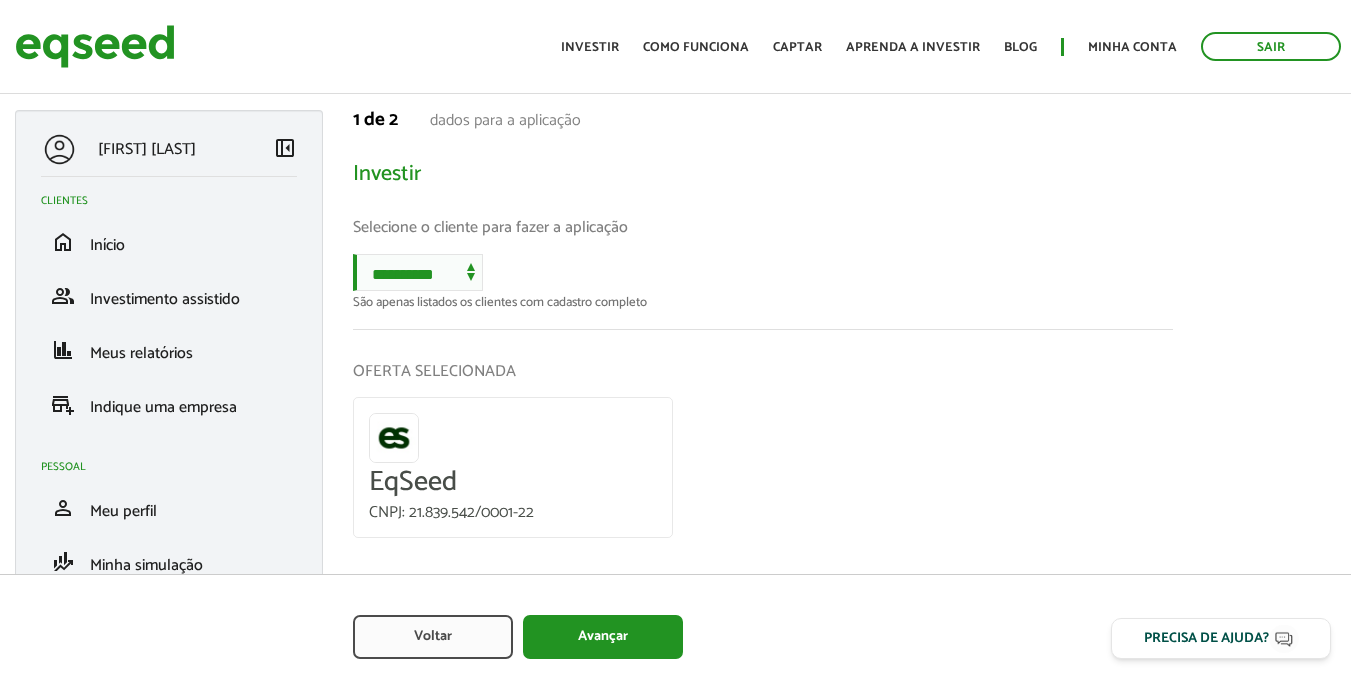 scroll, scrollTop: 0, scrollLeft: 0, axis: both 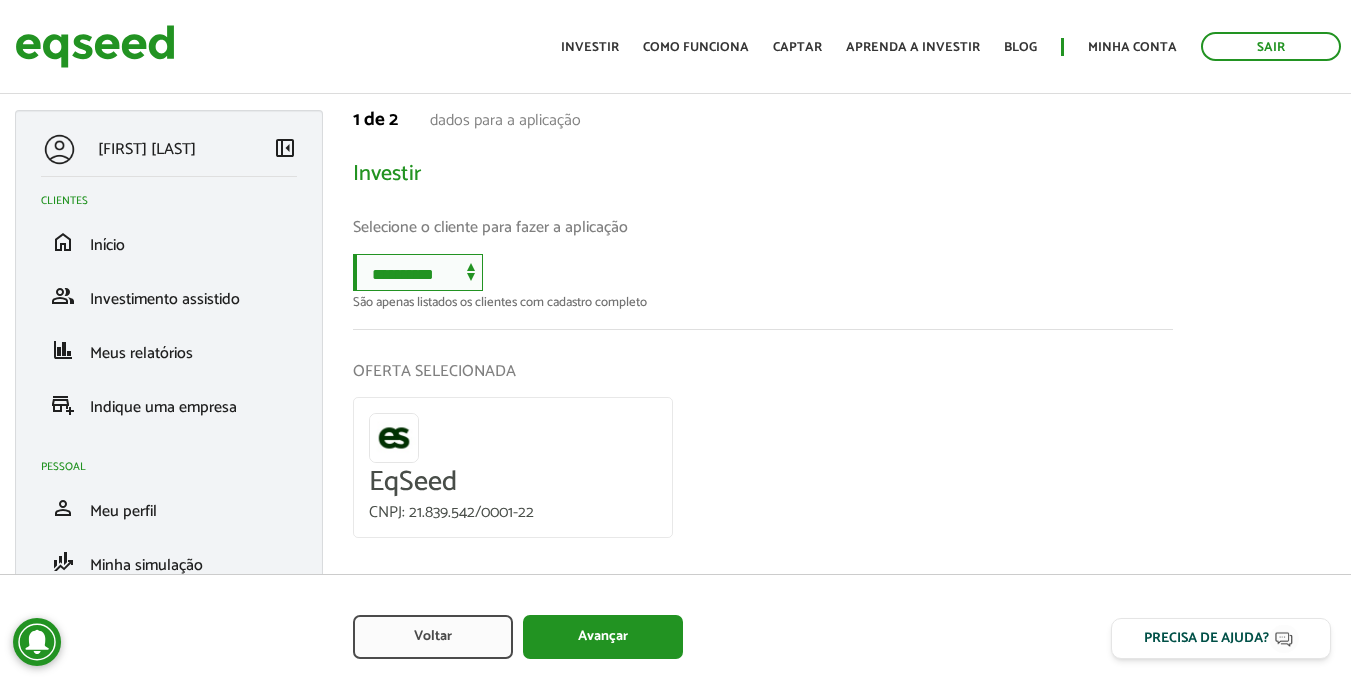 click on "**********" at bounding box center (418, 272) 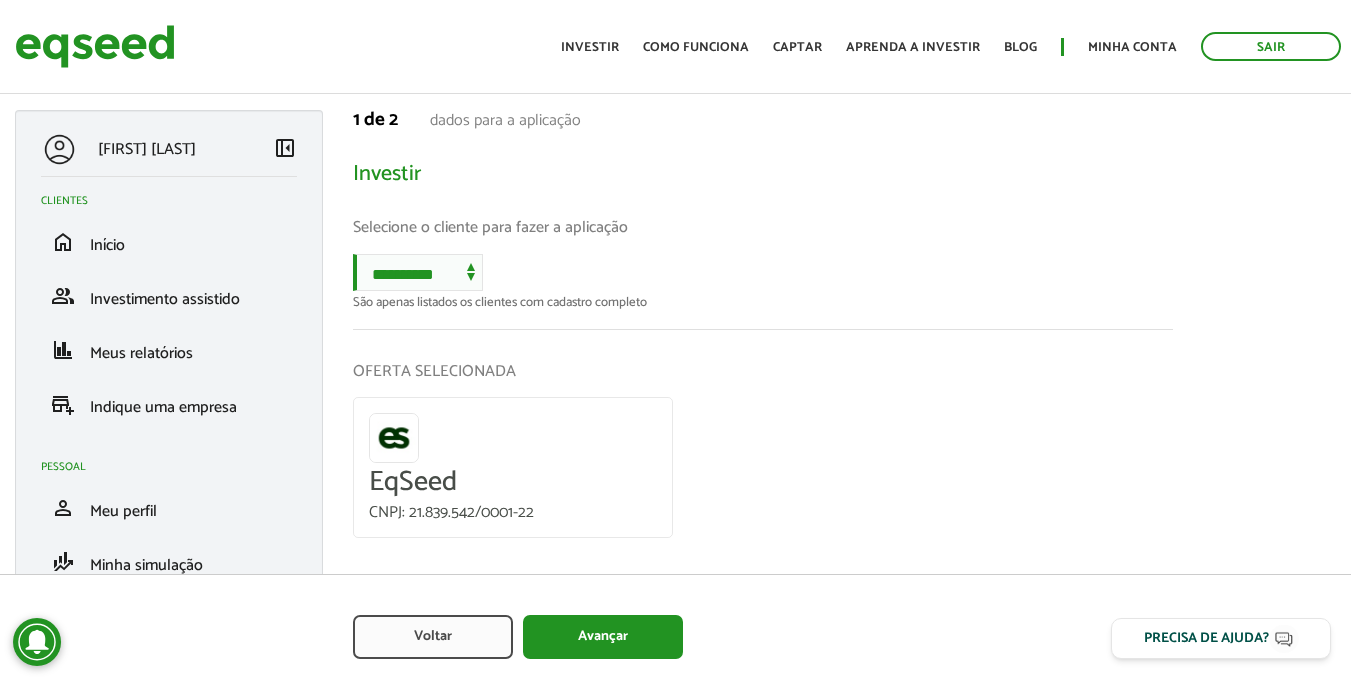 click on "**********" at bounding box center (763, 410) 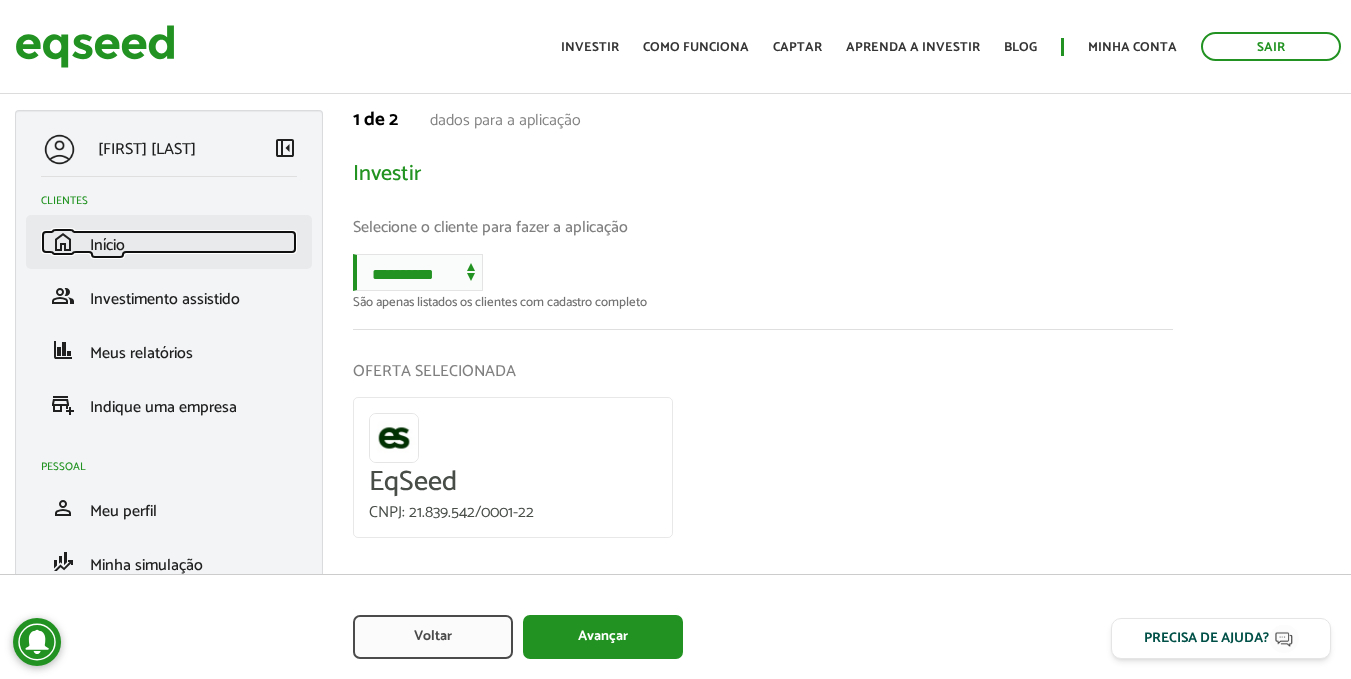 click on "Início" at bounding box center [107, 245] 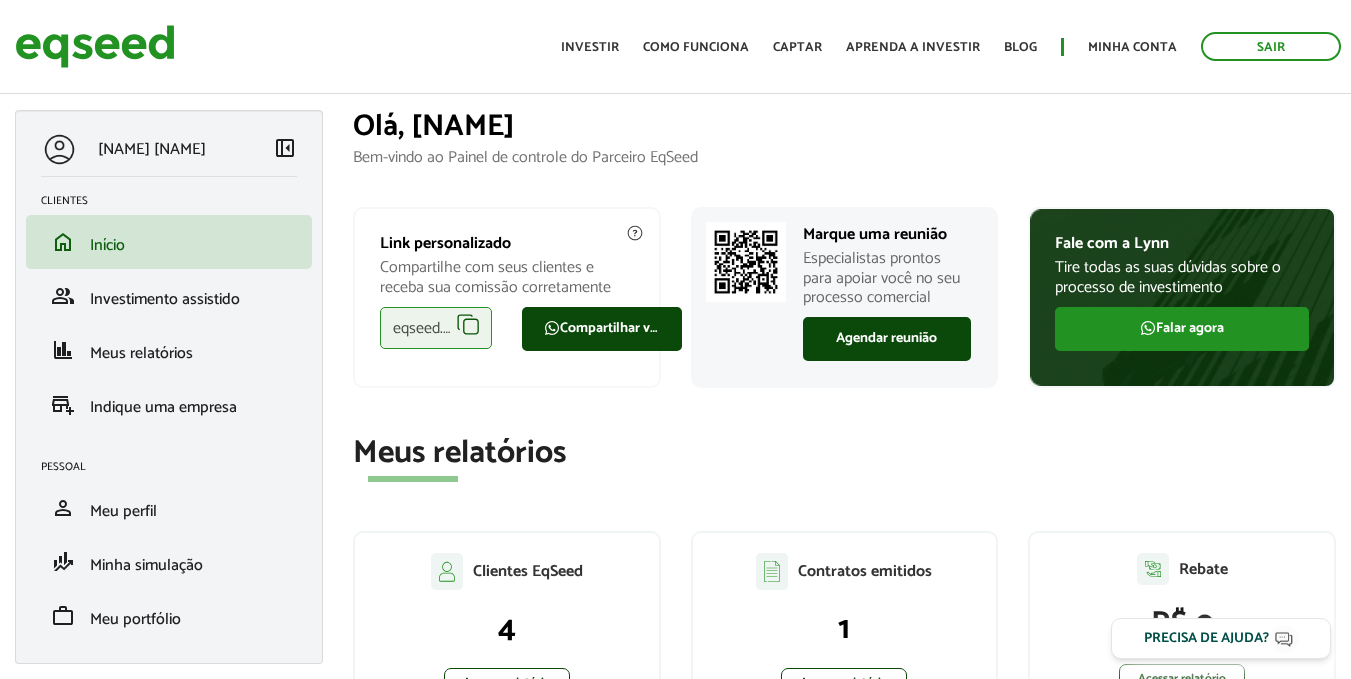 scroll, scrollTop: 0, scrollLeft: 0, axis: both 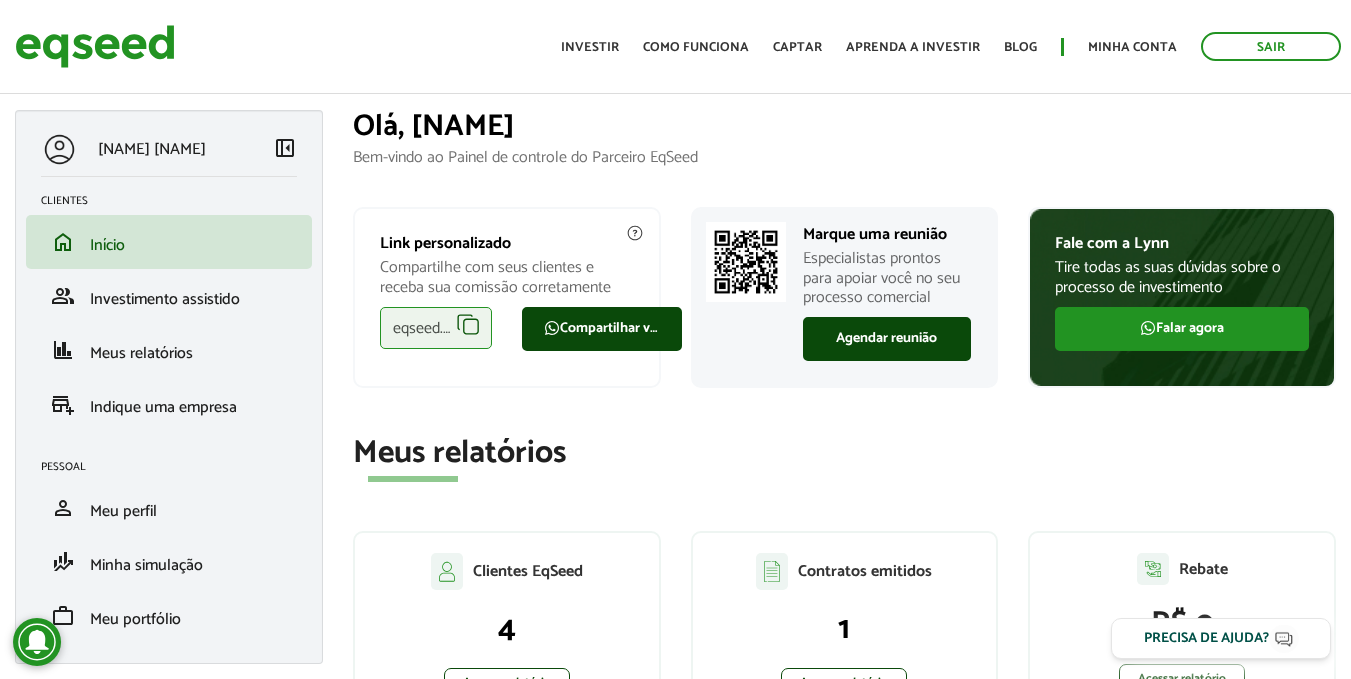 click on "eqseed.com/a/is/[EMAIL]" at bounding box center (436, 328) 